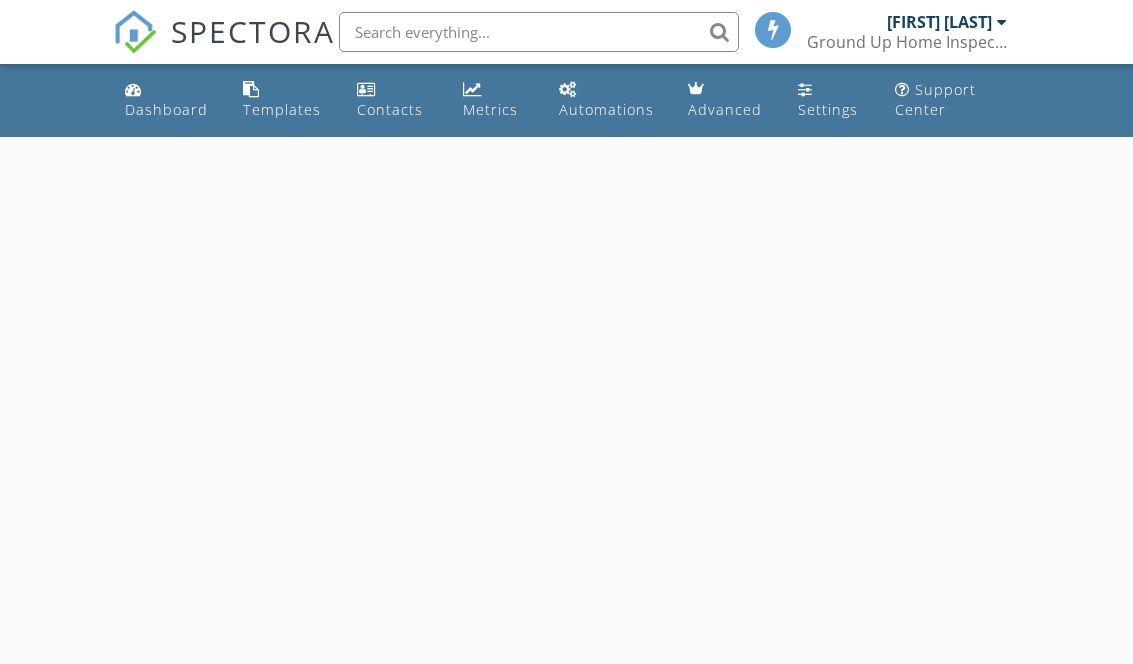 scroll, scrollTop: 0, scrollLeft: 0, axis: both 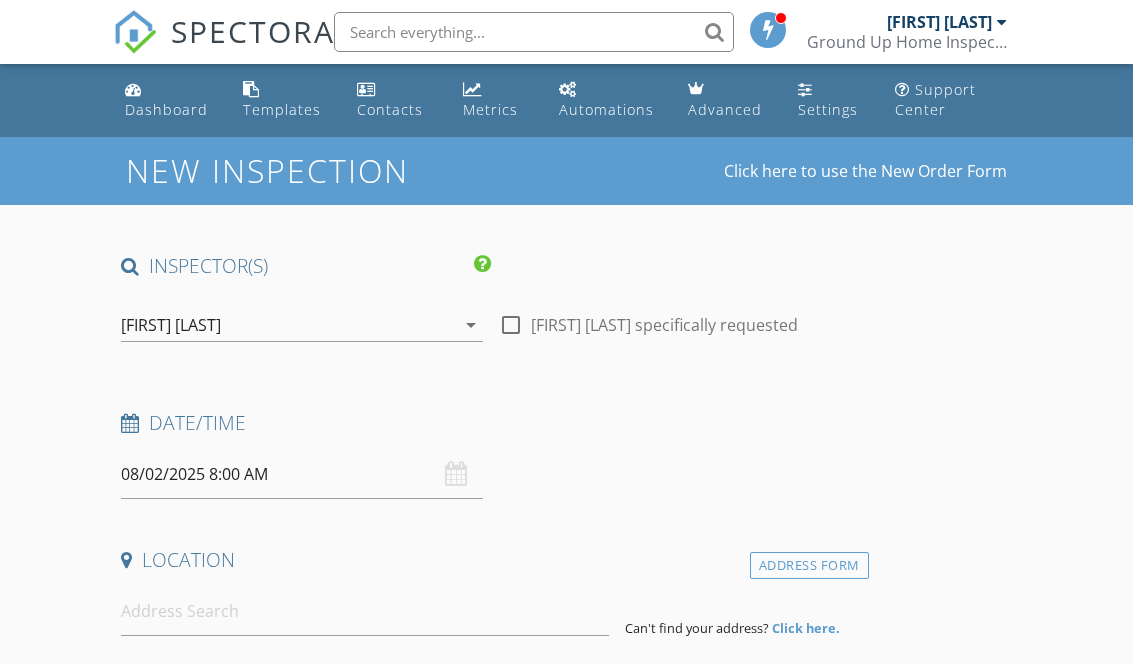 click on "08/02/2025 8:00 AM" at bounding box center [302, 474] 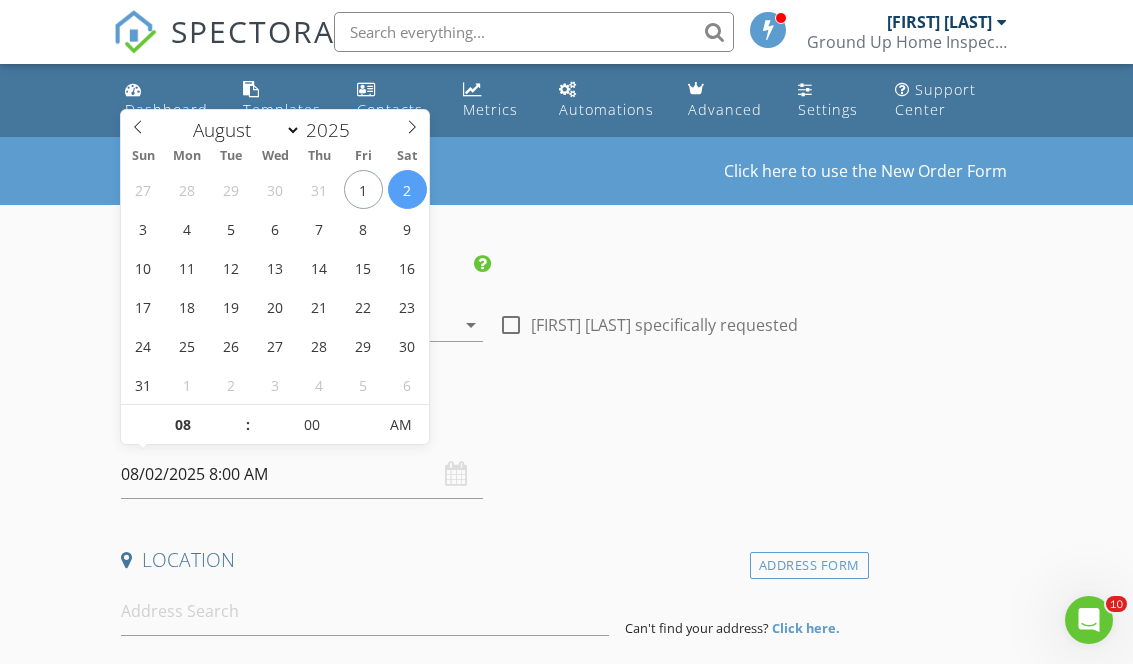 scroll, scrollTop: 0, scrollLeft: 0, axis: both 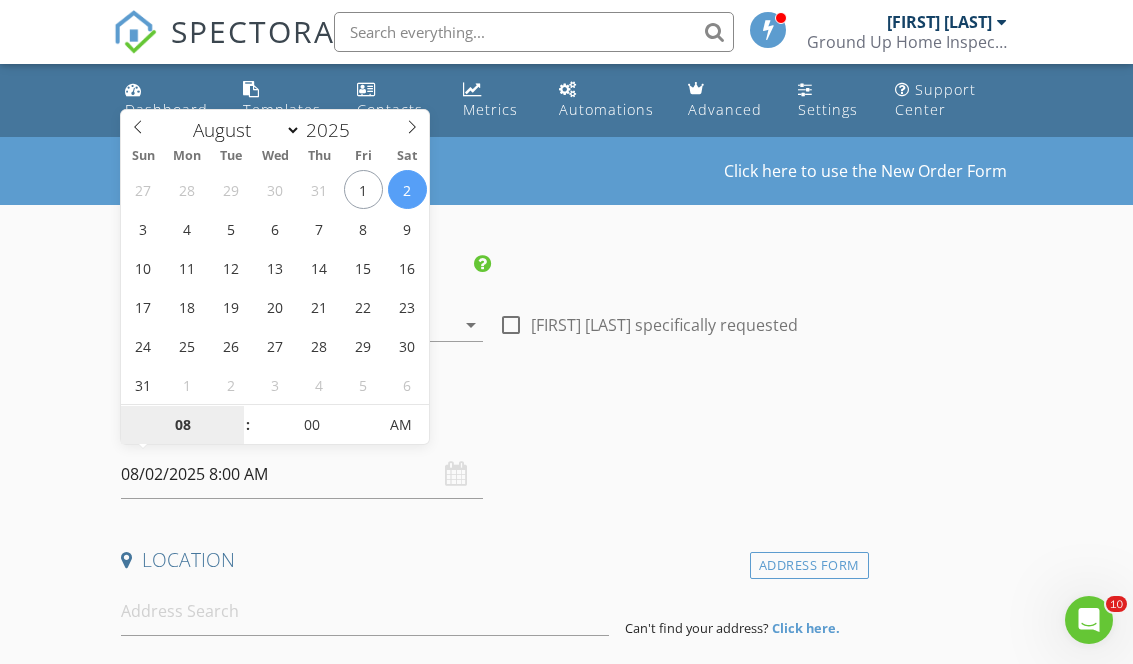 type on "08/01/2025 8:00 AM" 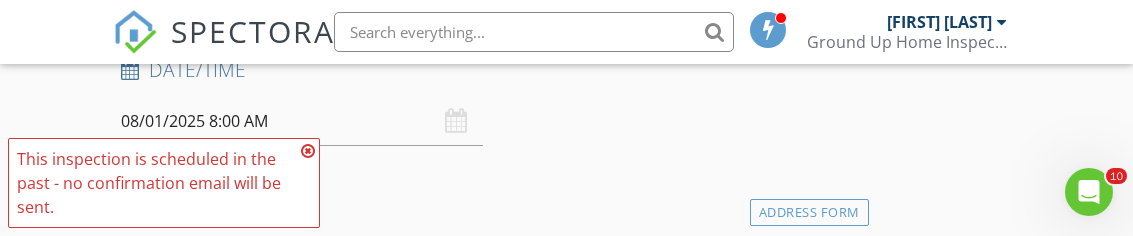 scroll, scrollTop: 388, scrollLeft: 0, axis: vertical 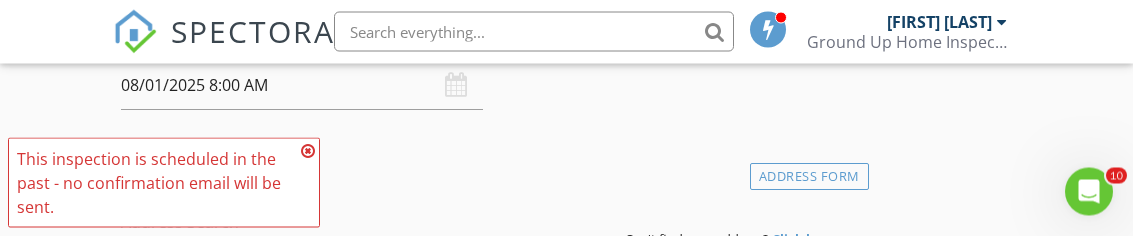 click at bounding box center [308, 151] 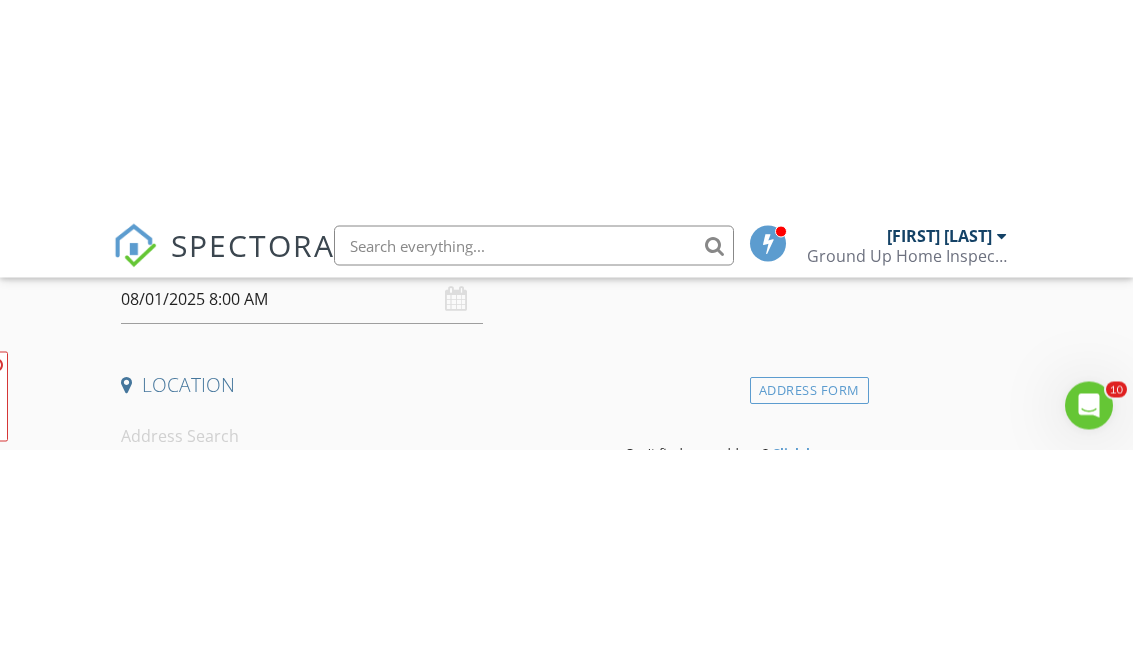 scroll, scrollTop: 389, scrollLeft: 0, axis: vertical 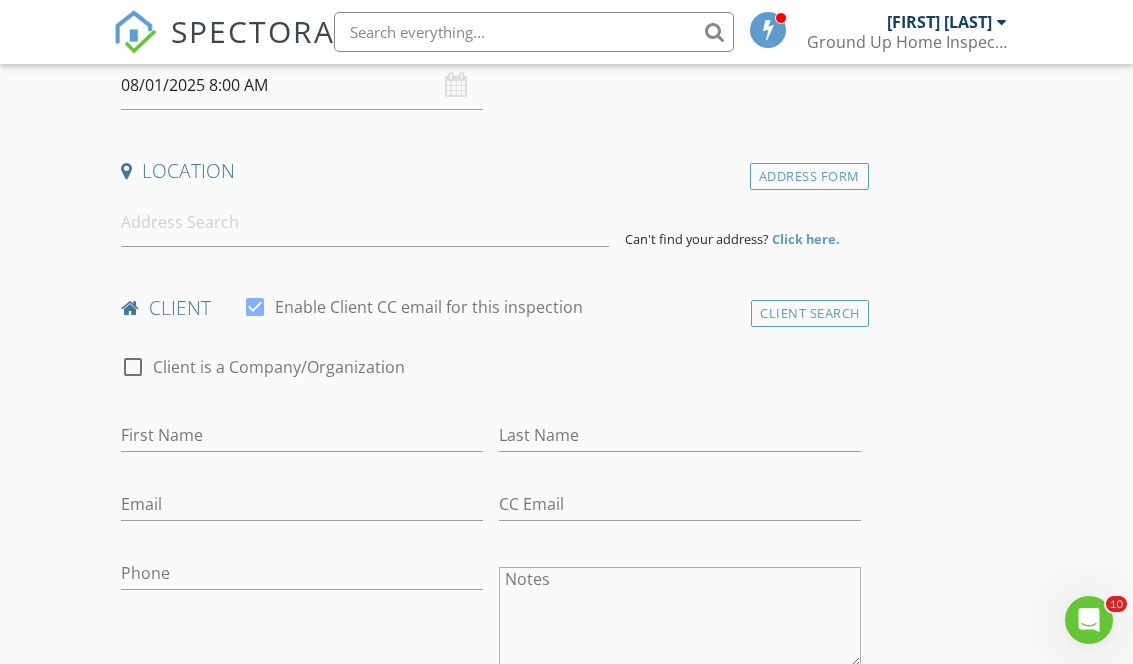 click on "SPECTORA
Dyron Curry
Ground Up Home Inspections, LLC
Role:
Inspector
Change Role
Dashboard
New Inspection
Inspections
Calendar
Template Editor
Contacts
Automations
Team
Metrics
Payments
Data Exports
Billing
Reporting
Advanced
Settings
What's New
Sign Out
Change Active Role
Your account has more than one possible role. Please choose how you'd like to view the site:
Company/Agency
City
Role
Dashboard
Templates
Contacts
Metrics
Automations
Advanced
Settings
Support Center
Real Estate Agent Internet Search Relocation Company Past Customer Other             No data available   New Inspection" at bounding box center [566, 1274] 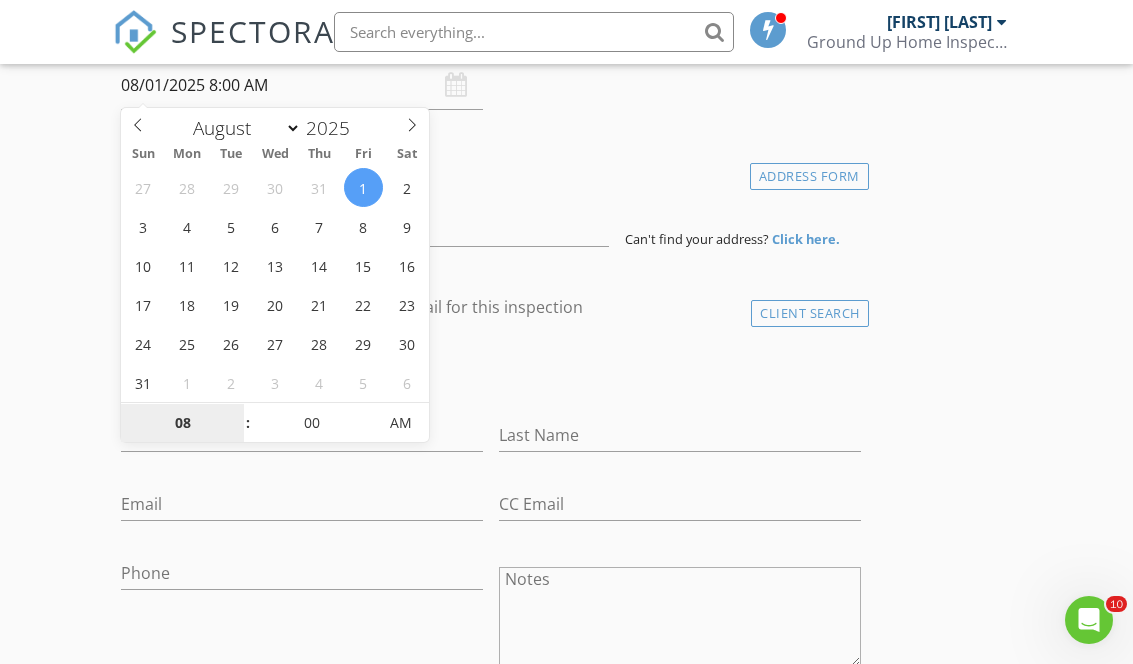 click on "08" at bounding box center (182, 424) 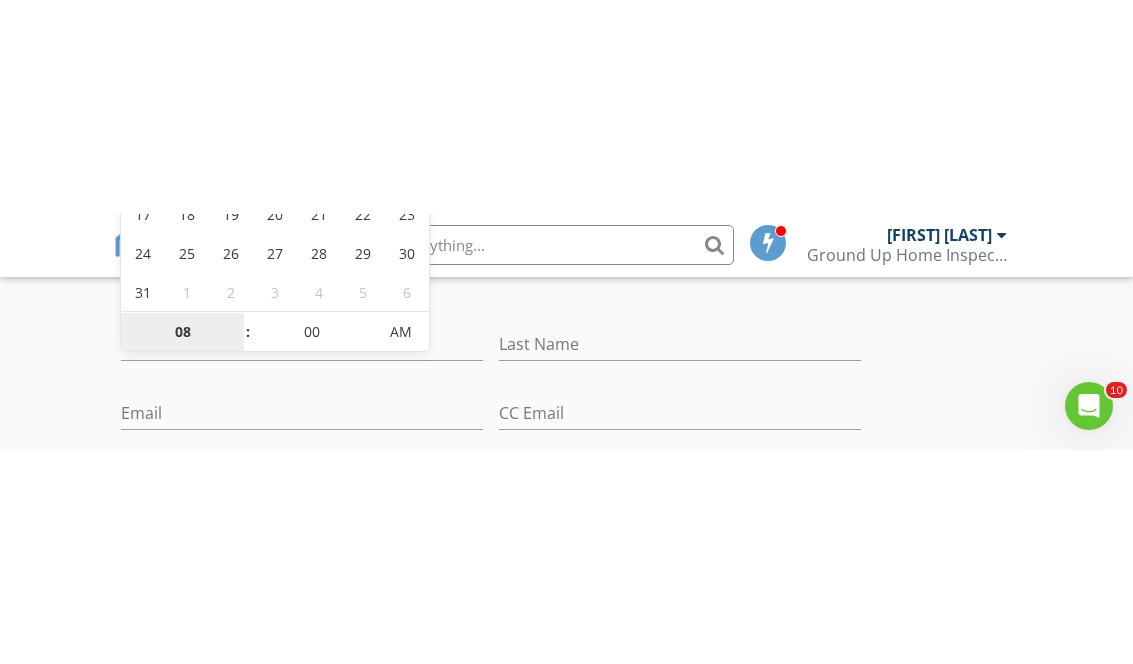 scroll, scrollTop: 695, scrollLeft: 0, axis: vertical 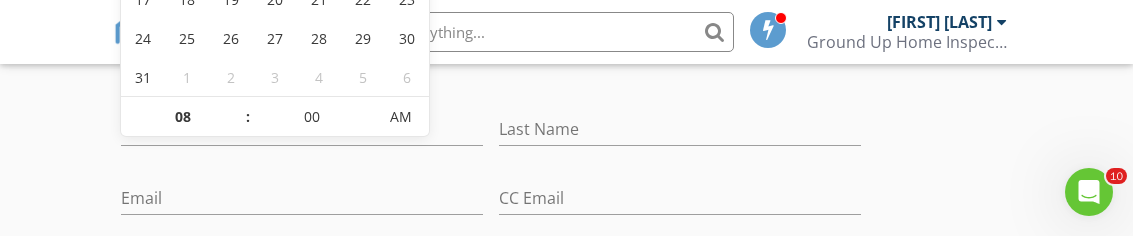 click on ":" at bounding box center [247, 117] 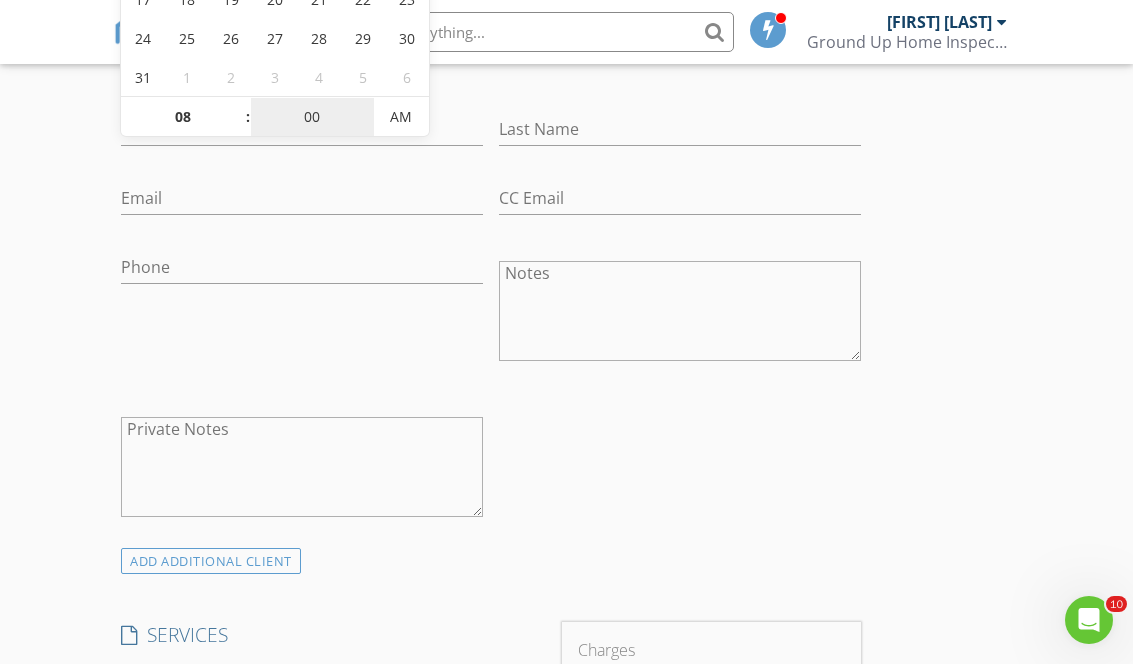 click on "00" at bounding box center [312, 118] 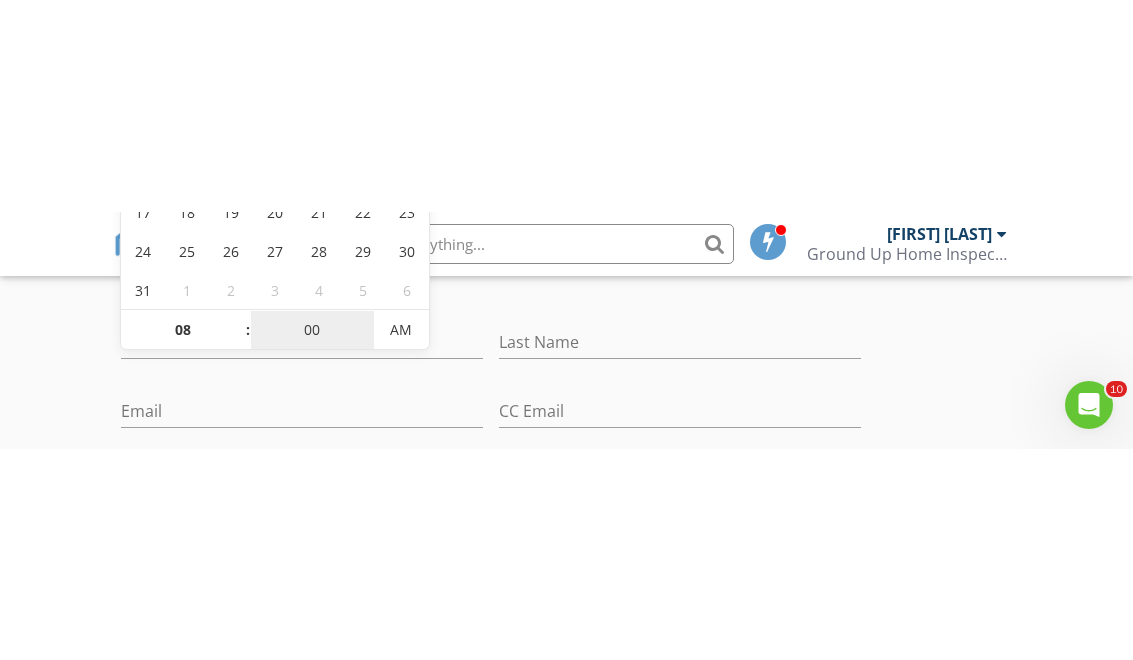 scroll, scrollTop: 695, scrollLeft: 0, axis: vertical 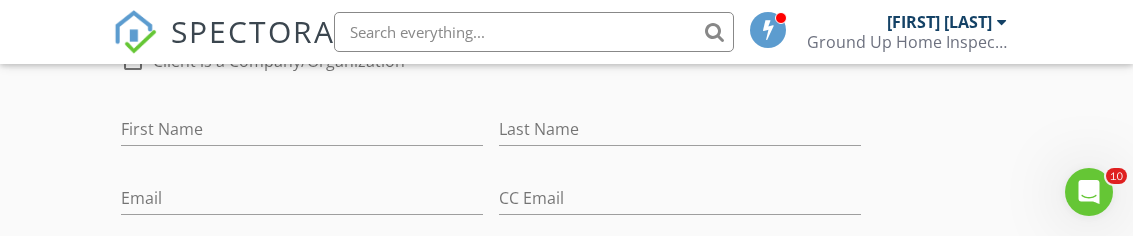 click on "INSPECTOR(S)
check_box   Dyron Curry   PRIMARY   Dyron Curry arrow_drop_down   check_box_outline_blank Dyron Curry specifically requested
Date/Time
08/01/2025 8:00 AM
Location
Address Form       Can't find your address?   Click here.
client
check_box Enable Client CC email for this inspection   Client Search     check_box_outline_blank Client is a Company/Organization     First Name   Last Name   Email   CC Email   Phone           Notes   Private Notes
ADD ADDITIONAL client
SERVICES
check_box_outline_blank   Four Point Inspection    Insurance  check_box_outline_blank   Wind Mitigation    Insurance  check_box_outline_blank   Roof Certification    Insurance  check_box_outline_blank   Pool Inspection    Pool Evaluation  check_box_outline_blank   Insurance Package" at bounding box center [566, 1071] 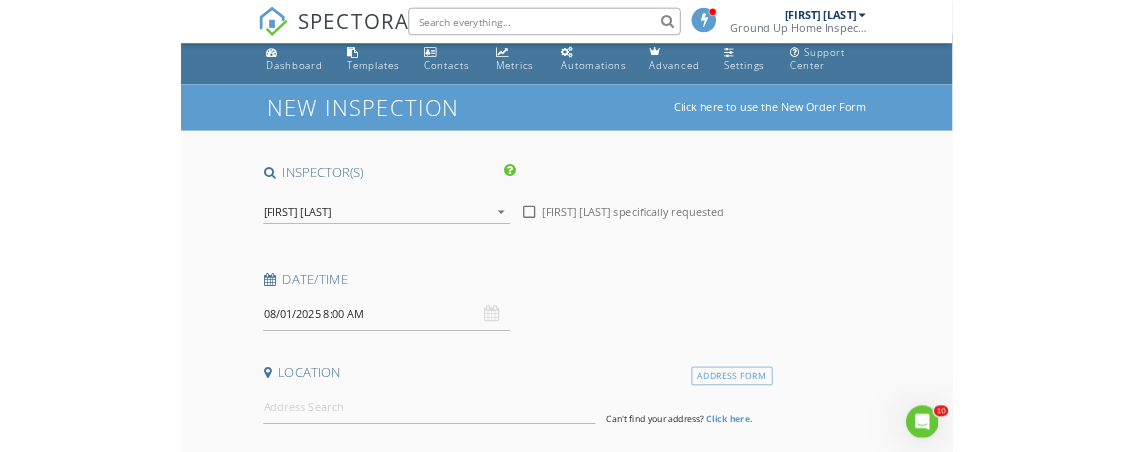 scroll, scrollTop: 0, scrollLeft: 0, axis: both 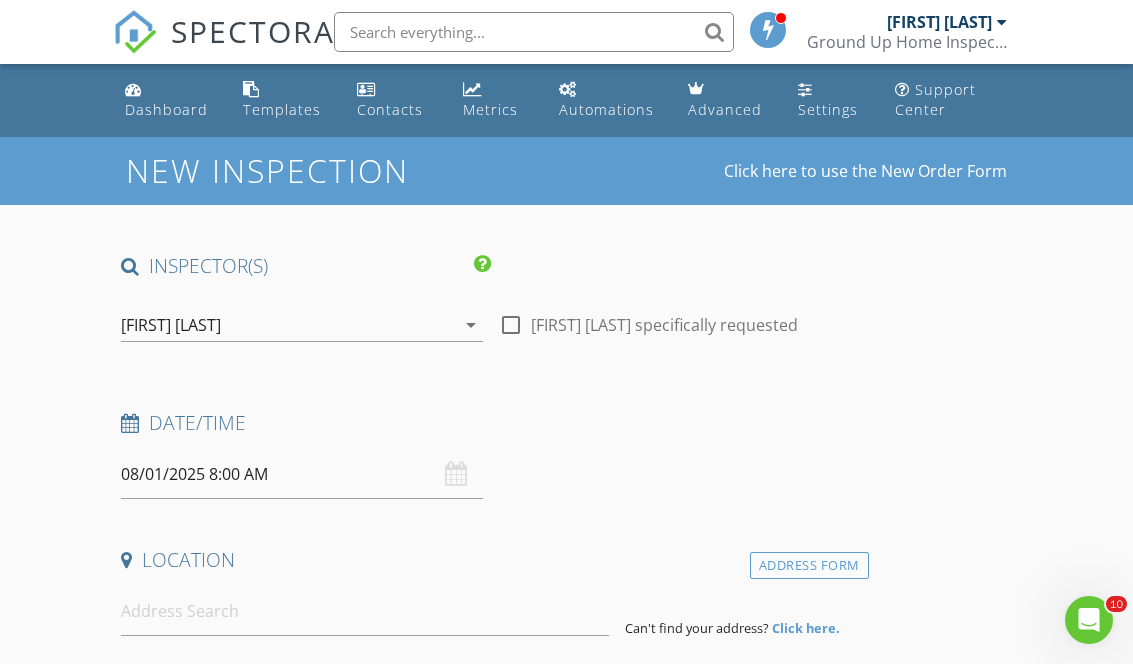 click on "08/01/2025 8:00 AM" at bounding box center [302, 474] 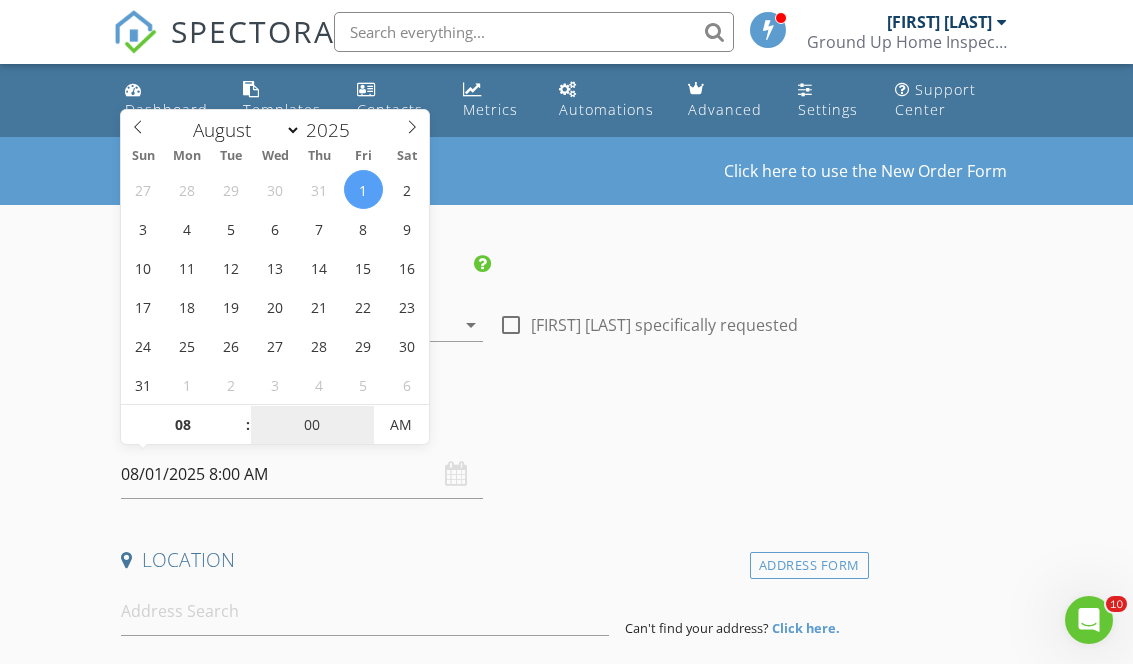 click on "00" at bounding box center (312, 426) 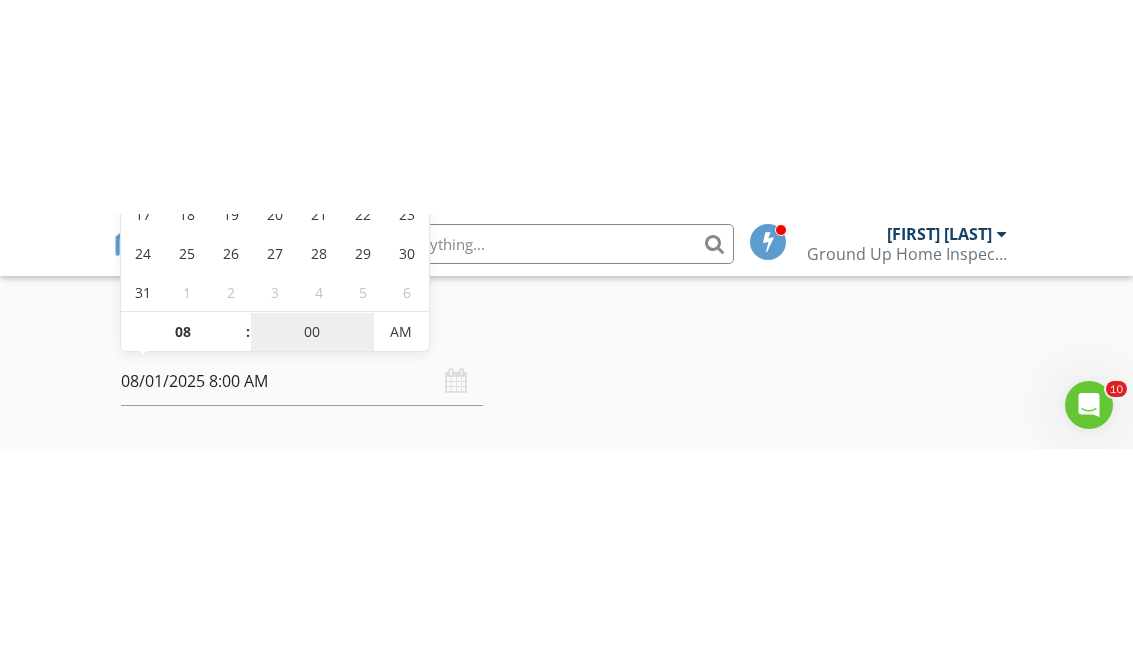 scroll, scrollTop: 308, scrollLeft: 0, axis: vertical 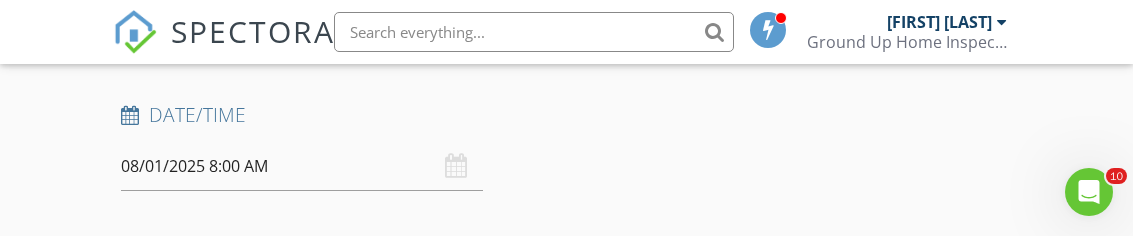 click on "Date/Time
08/01/2025 8:00 AM" at bounding box center (490, 146) 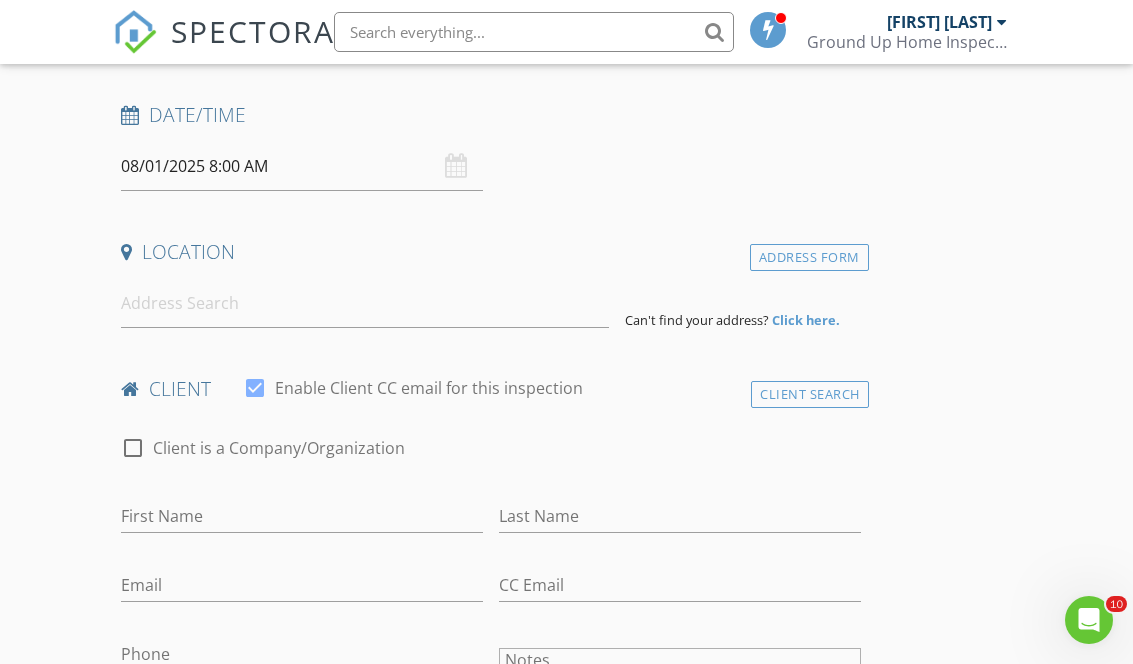 click on "SPECTORA
Dyron Curry
Ground Up Home Inspections, LLC
Role:
Inspector
Change Role
Dashboard
New Inspection
Inspections
Calendar
Template Editor
Contacts
Automations
Team
Metrics
Payments
Data Exports
Billing
Reporting
Advanced
Settings
What's New
Sign Out
Change Active Role
Your account has more than one possible role. Please choose how you'd like to view the site:
Company/Agency
City
Role
Dashboard
Templates
Contacts
Metrics
Automations
Advanced
Settings
Support Center
Real Estate Agent Internet Search Relocation Company Past Customer Other             No data available   New Inspection" at bounding box center [566, 1355] 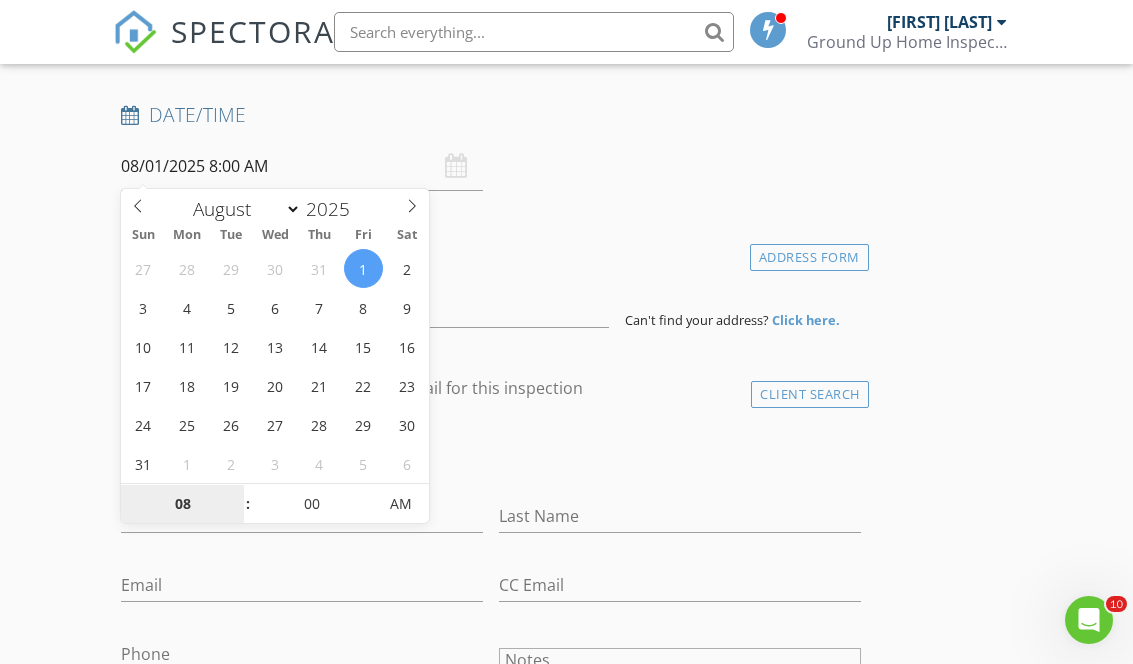 click on "08" at bounding box center (182, 505) 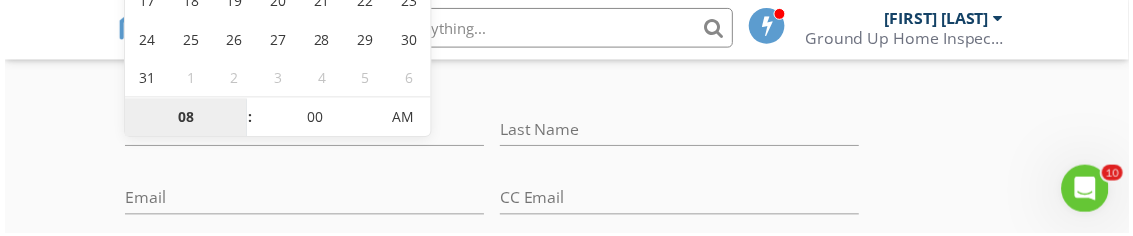 scroll, scrollTop: 695, scrollLeft: 0, axis: vertical 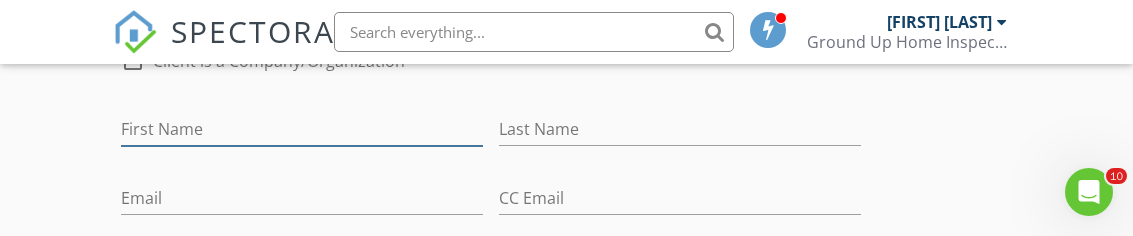 click on "First Name" at bounding box center (302, 129) 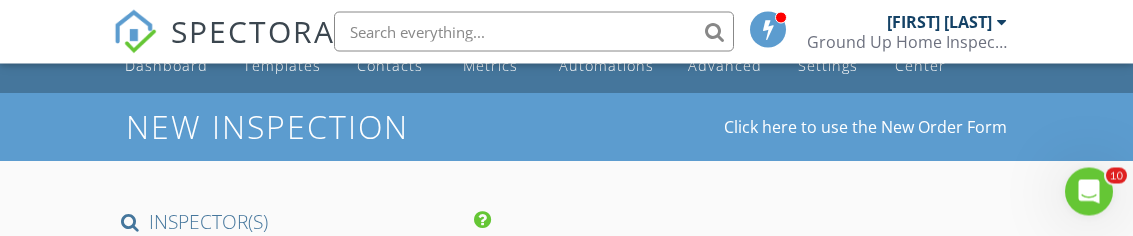 scroll, scrollTop: 0, scrollLeft: 0, axis: both 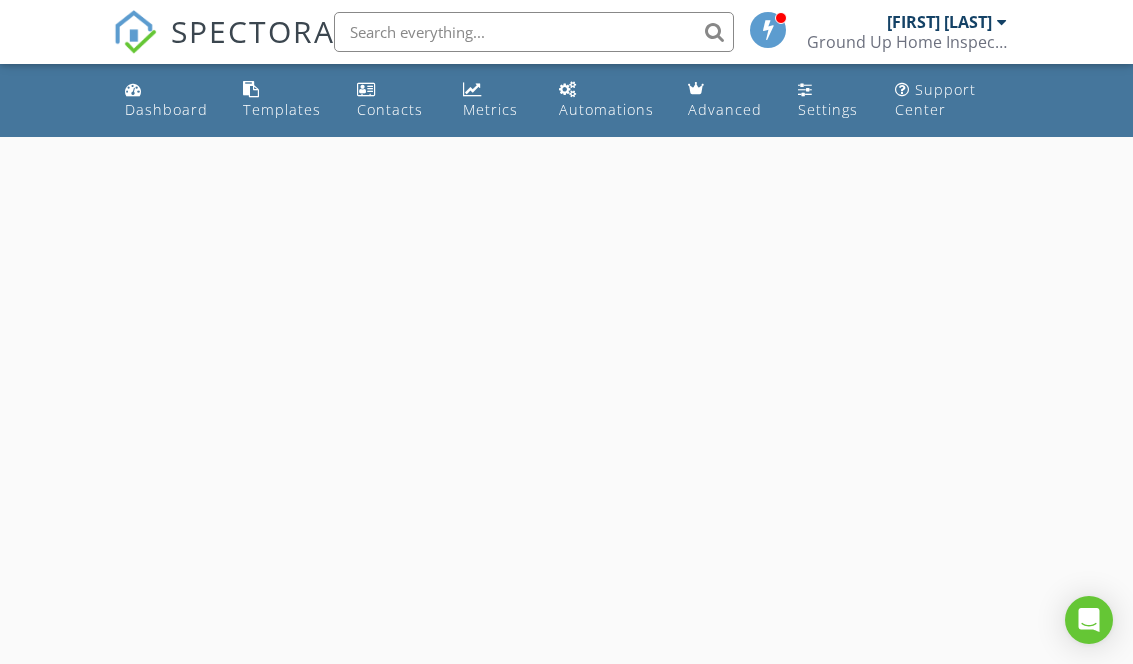 select on "7" 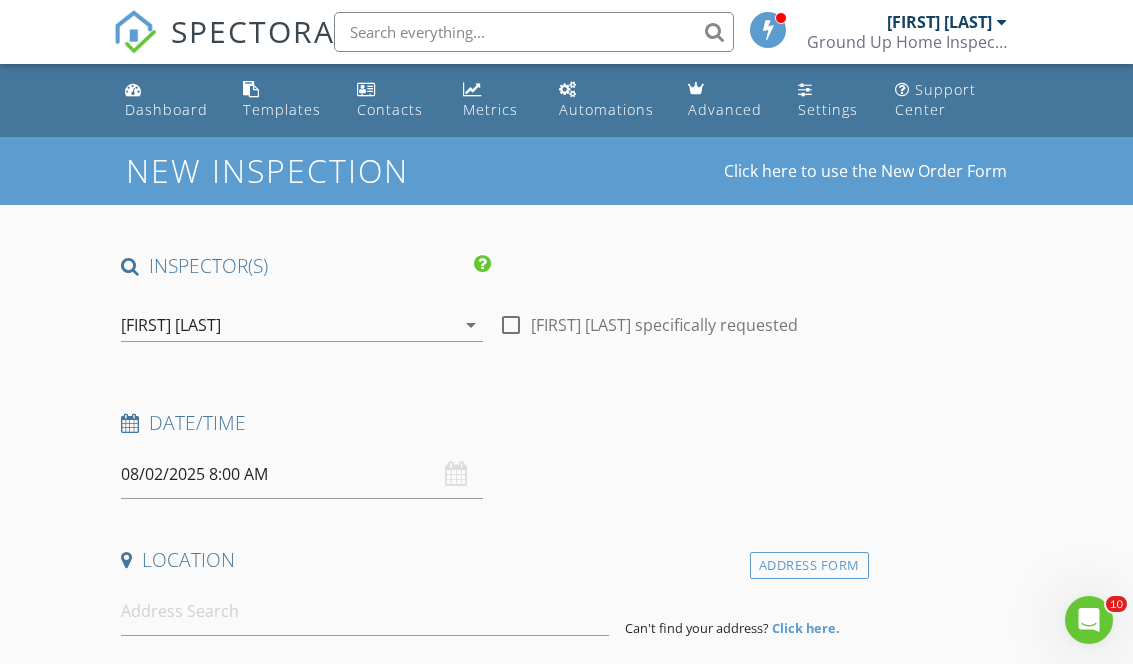 scroll, scrollTop: 0, scrollLeft: 0, axis: both 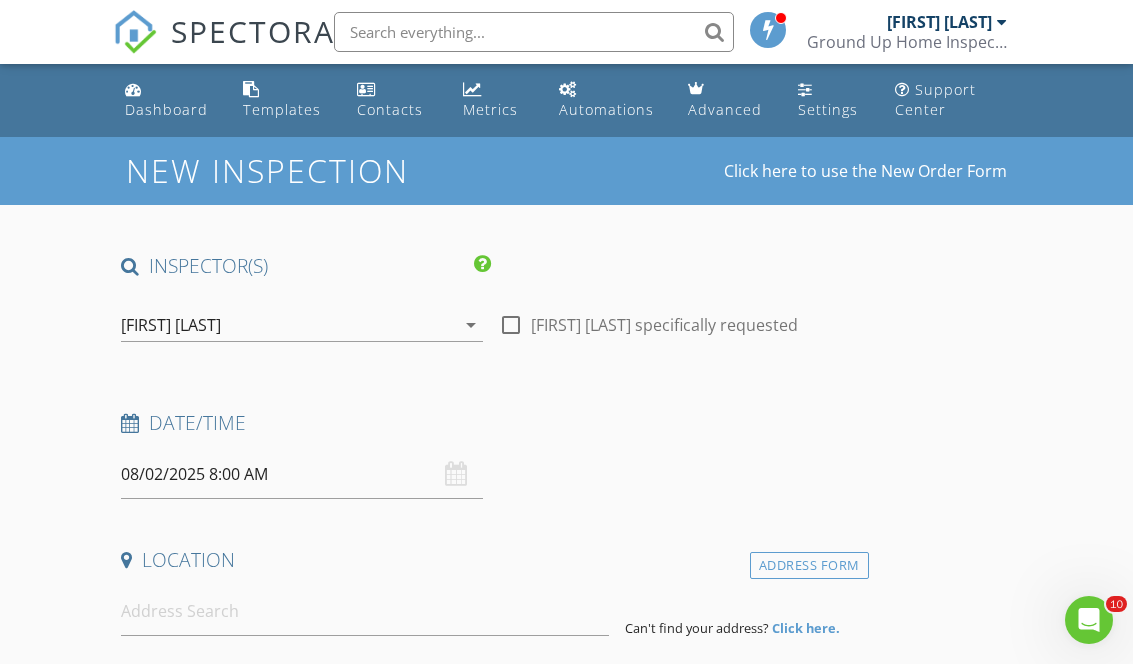 click on "08/02/2025 8:00 AM" at bounding box center (302, 474) 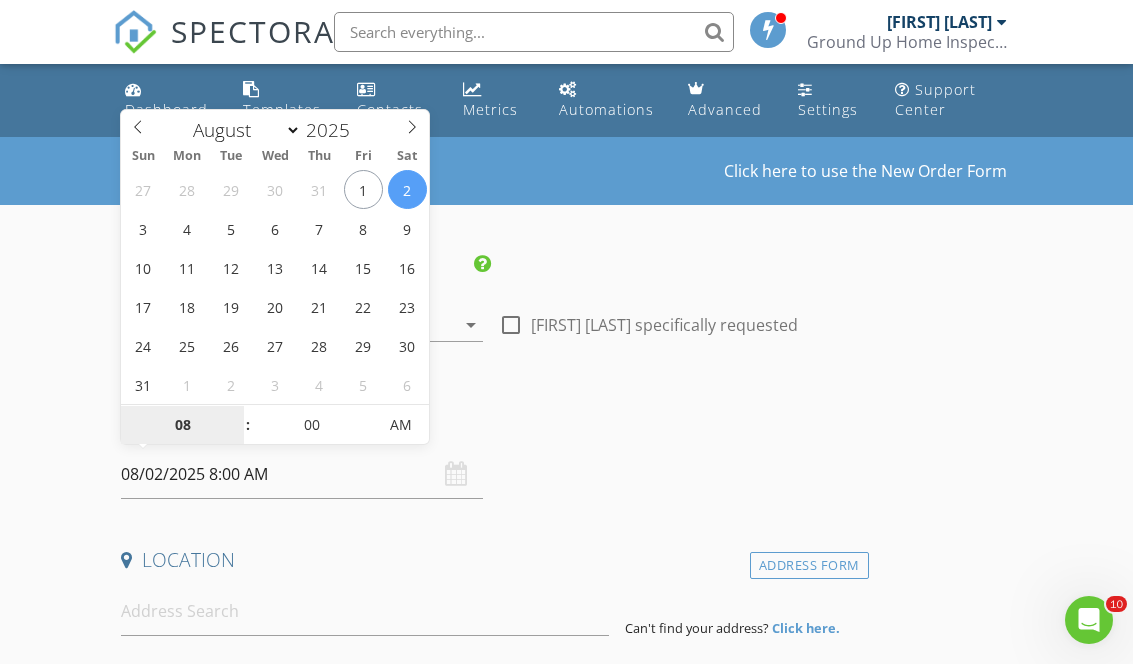 click on "08" at bounding box center (182, 426) 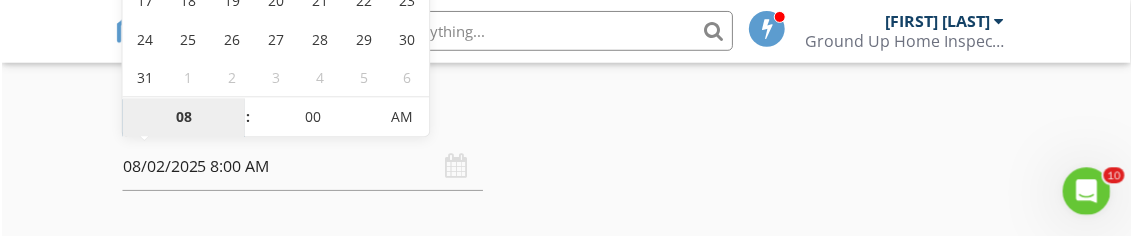scroll, scrollTop: 308, scrollLeft: 0, axis: vertical 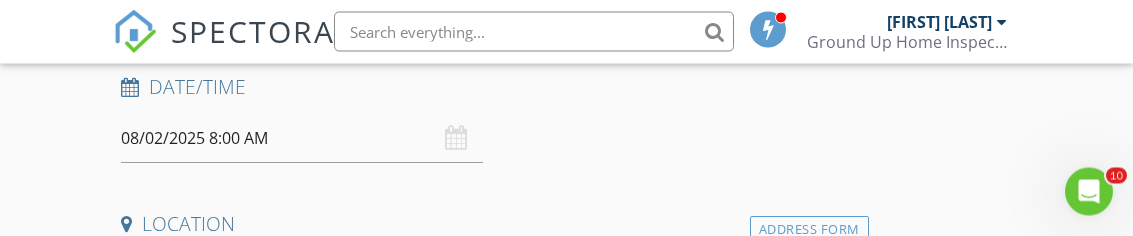 click on "[FIRST] [LAST]" at bounding box center (566, 1328) 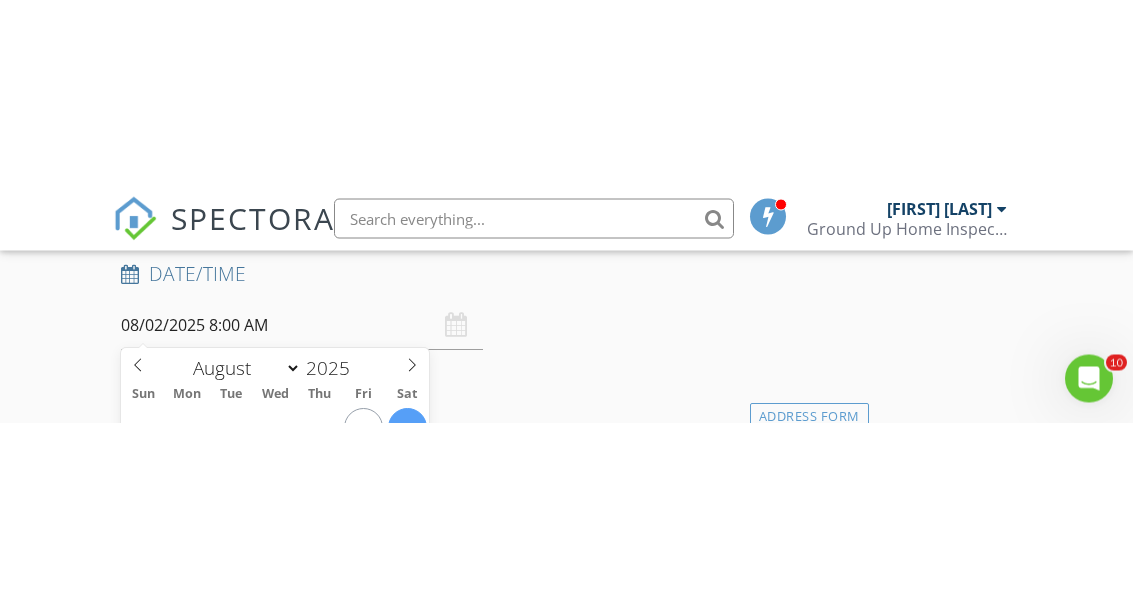 scroll, scrollTop: 316, scrollLeft: 0, axis: vertical 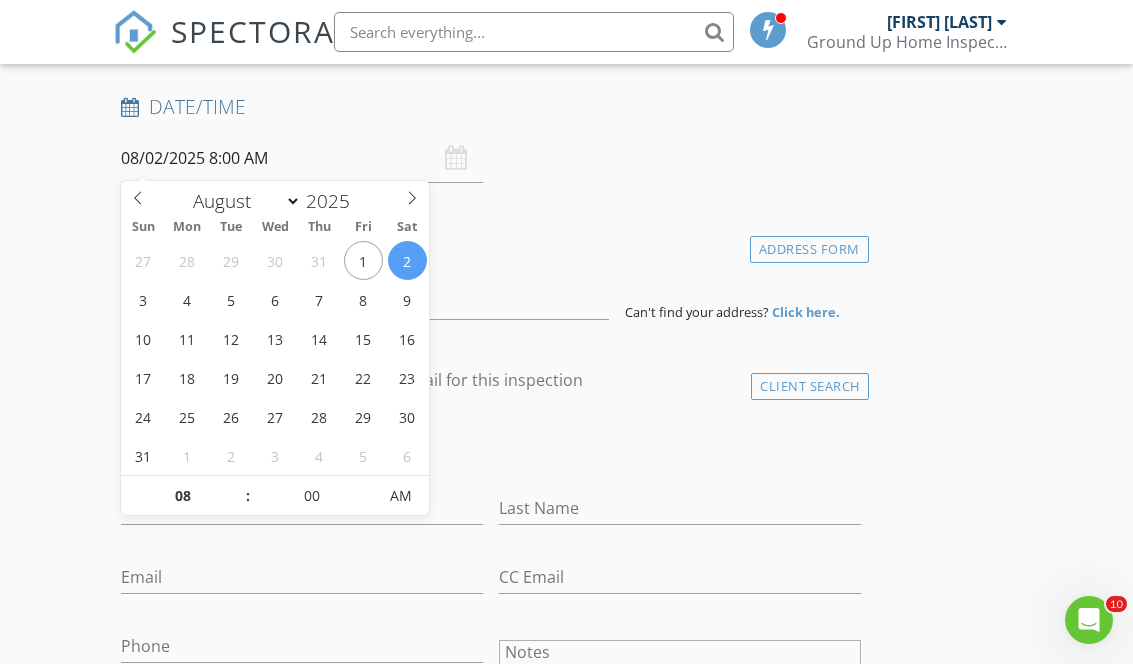 click on "08/02/2025 8:00 AM" at bounding box center (302, 158) 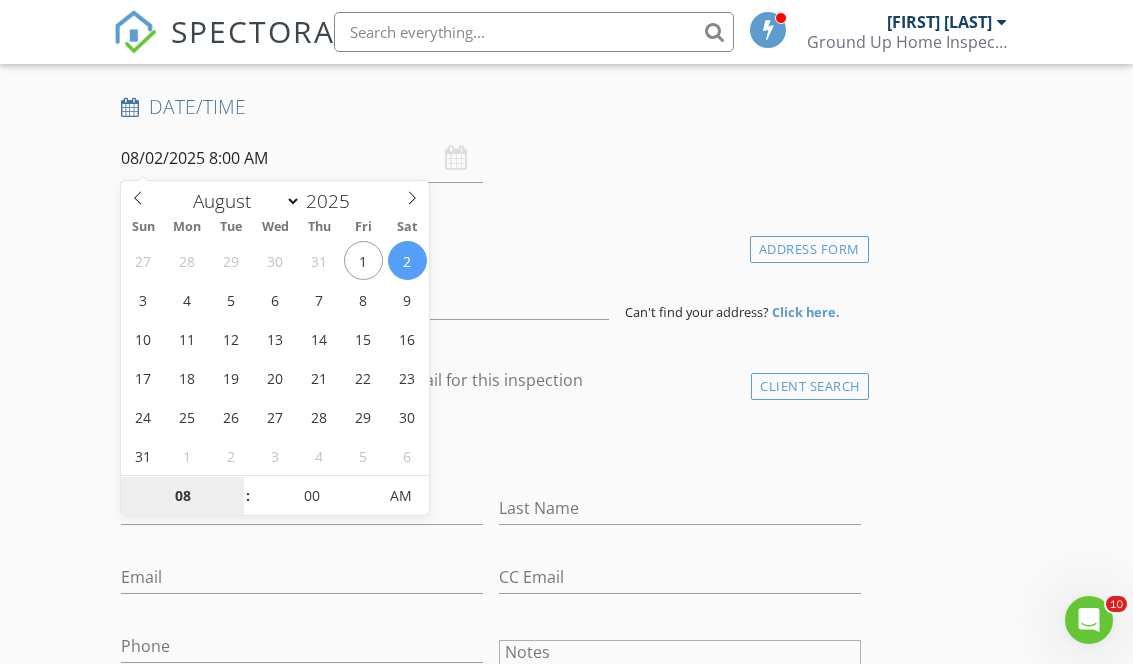 click on "08" at bounding box center [182, 497] 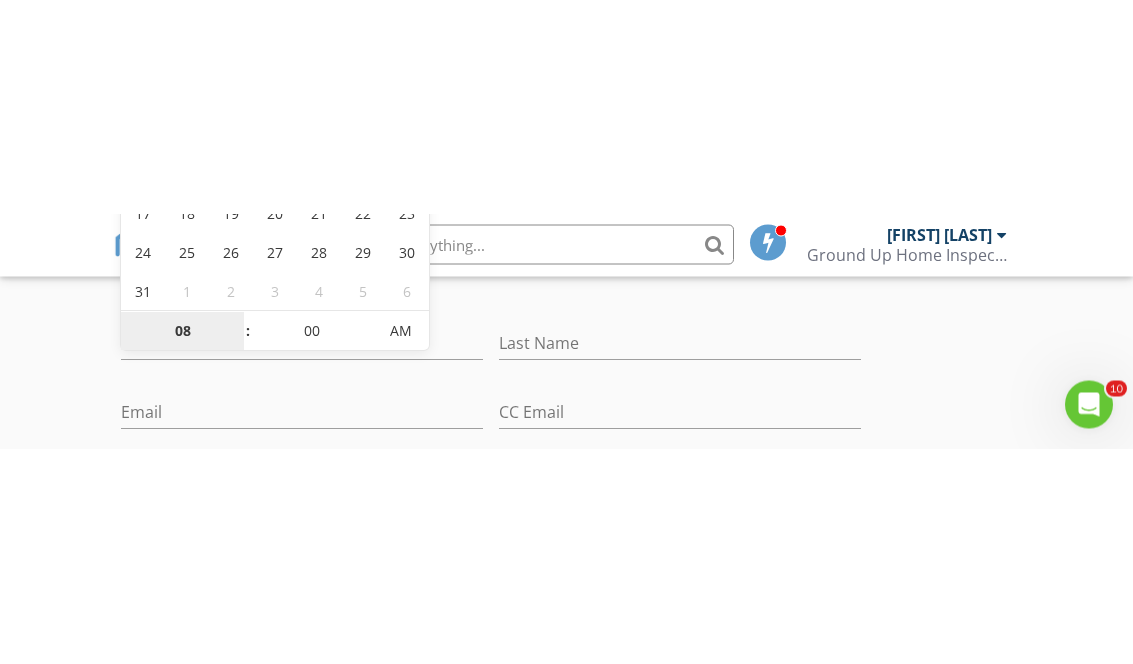 scroll, scrollTop: 695, scrollLeft: 0, axis: vertical 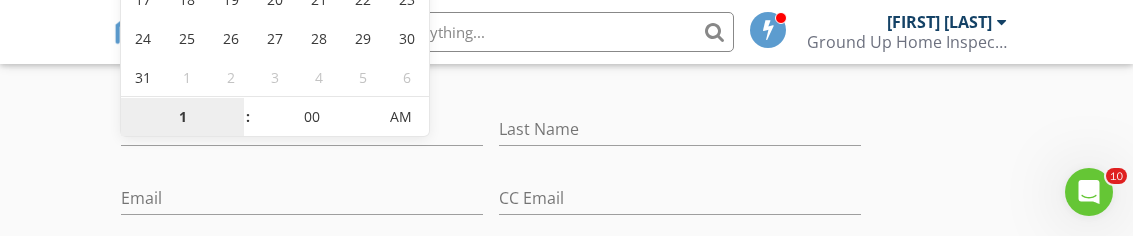 type on "01" 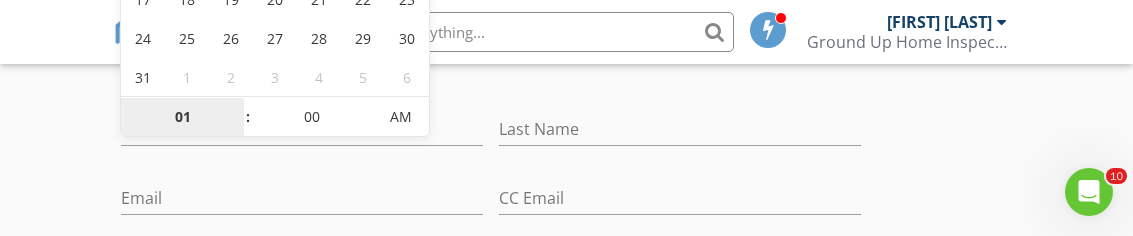 type on "08/02/2025 1:00 PM" 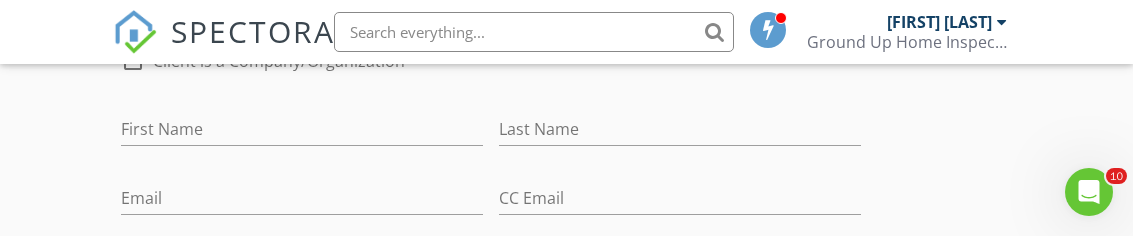 click on "INSPECTOR(S)
check_box   Dyron Curry   PRIMARY   Dyron Curry arrow_drop_down   check_box_outline_blank Dyron Curry specifically requested
Date/Time
08/02/2025 1:00 PM
Location
Address Form       Can't find your address?   Click here.
client
check_box Enable Client CC email for this inspection   Client Search     check_box_outline_blank Client is a Company/Organization     First Name   Last Name   Email   CC Email   Phone           Notes   Private Notes
ADD ADDITIONAL client
SERVICES
check_box_outline_blank   Four Point Inspection    Insurance  check_box_outline_blank   Wind Mitigation    Insurance  check_box_outline_blank   Roof Certification    Insurance  check_box_outline_blank   Pool Inspection    Pool Evaluation  check_box_outline_blank   Insurance Package" at bounding box center [566, 1071] 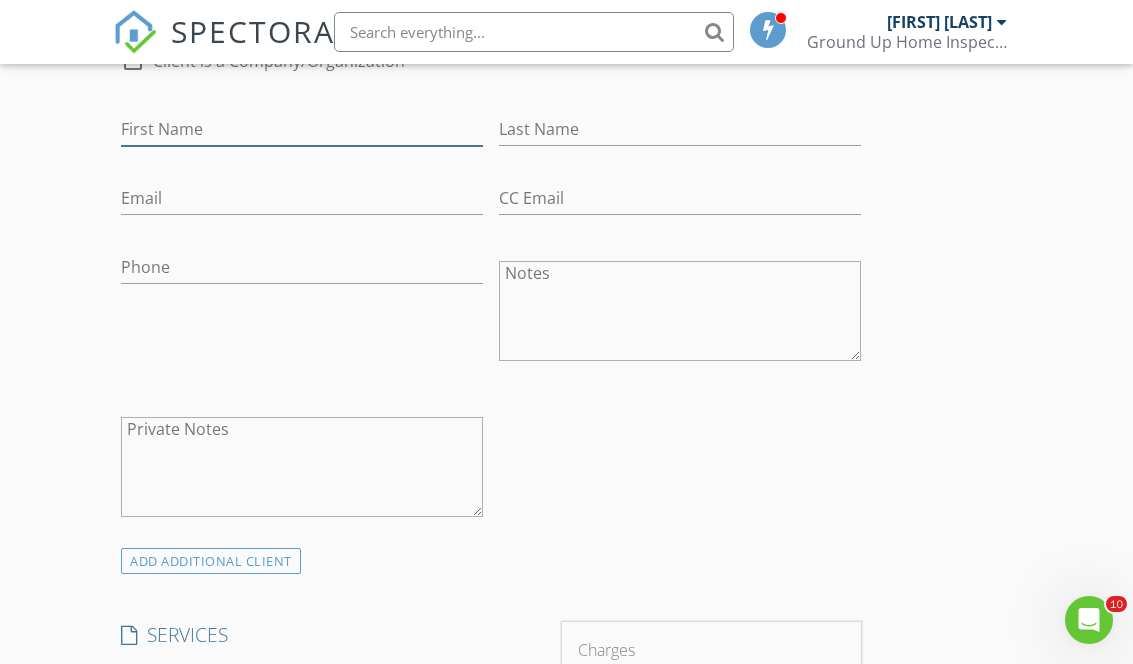 click on "First Name" at bounding box center (302, 129) 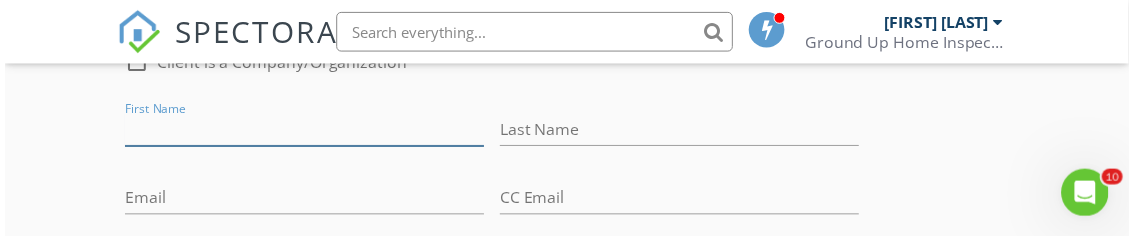 scroll, scrollTop: 695, scrollLeft: 0, axis: vertical 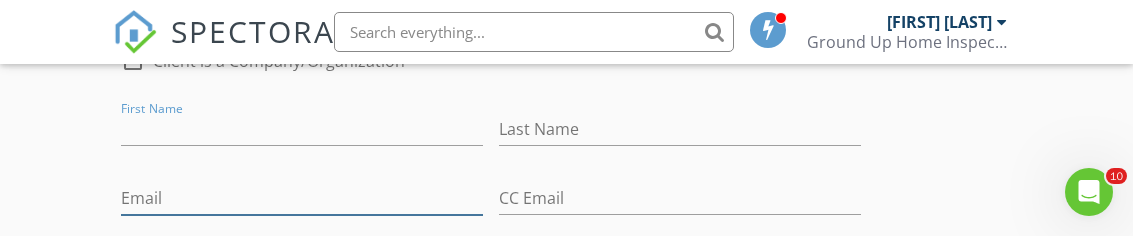 click on "Email" at bounding box center [302, 198] 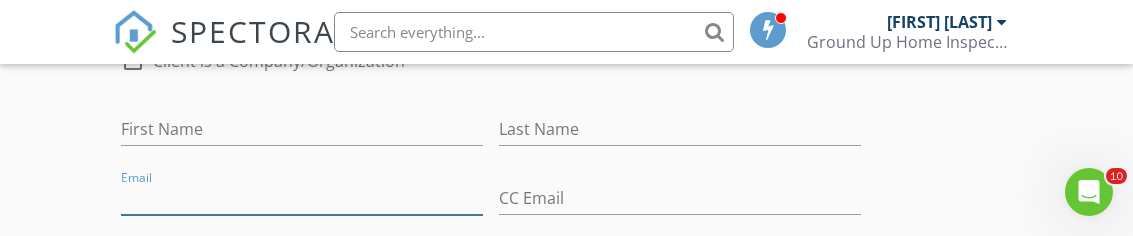click on "Email" at bounding box center (302, 198) 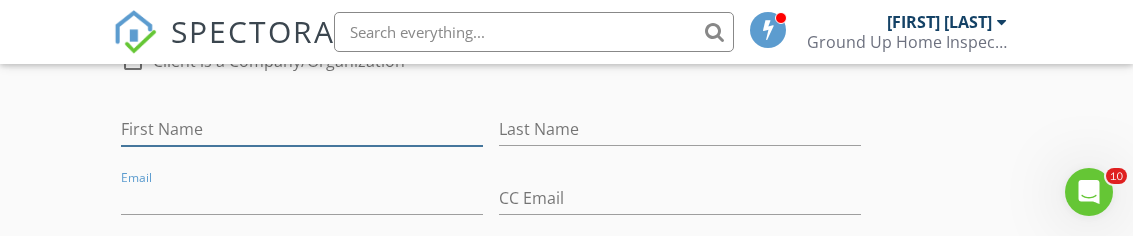 click on "First Name" at bounding box center [302, 129] 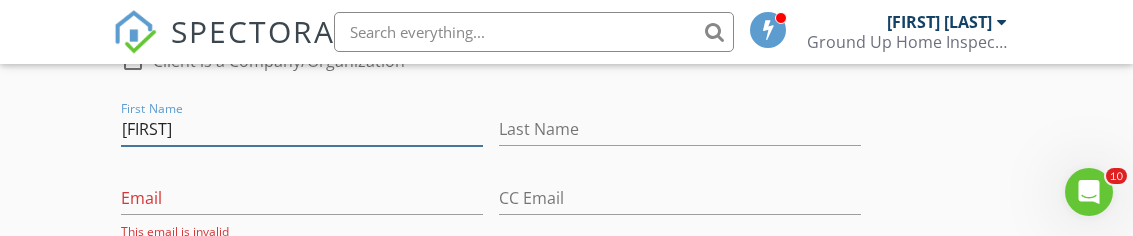 type on "[FIRST]" 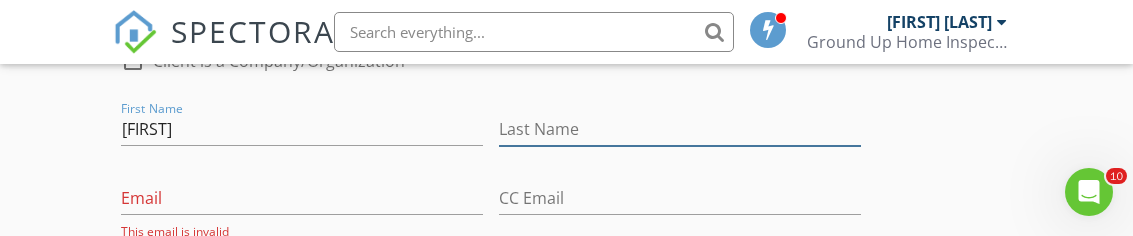 click on "Last Name" at bounding box center (680, 129) 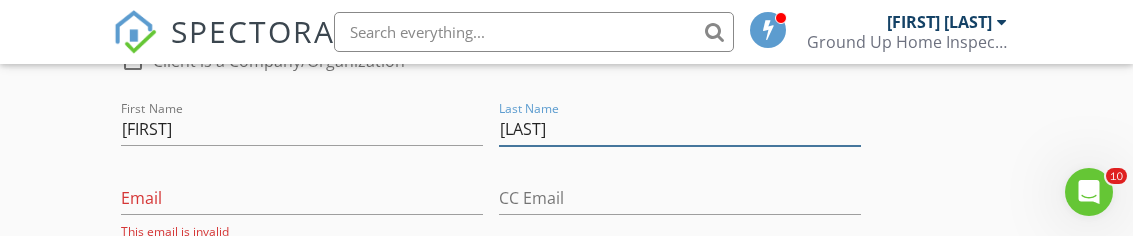 type on "[LAST]" 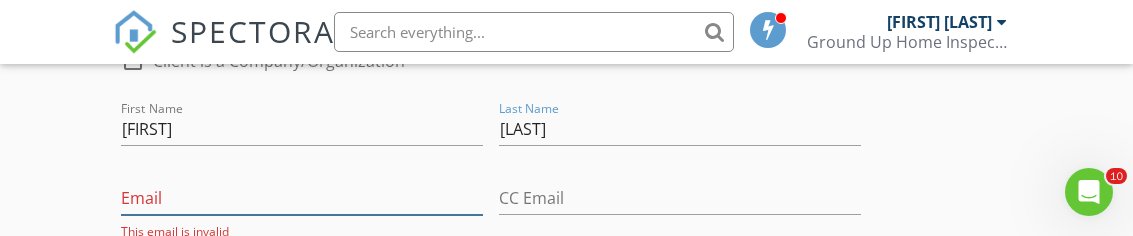 click on "Email" at bounding box center [302, 198] 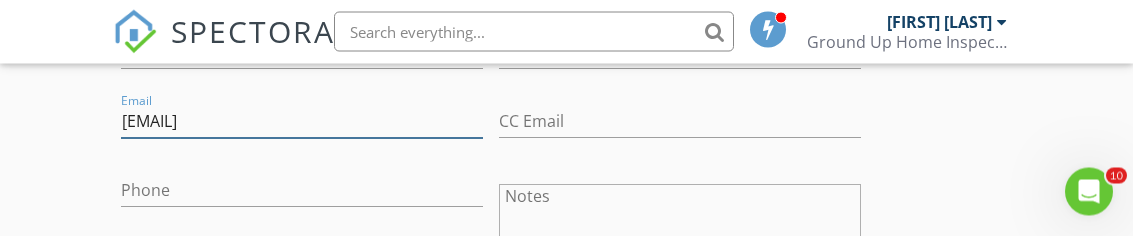 type on "Ursulaavilus@yahoo.com" 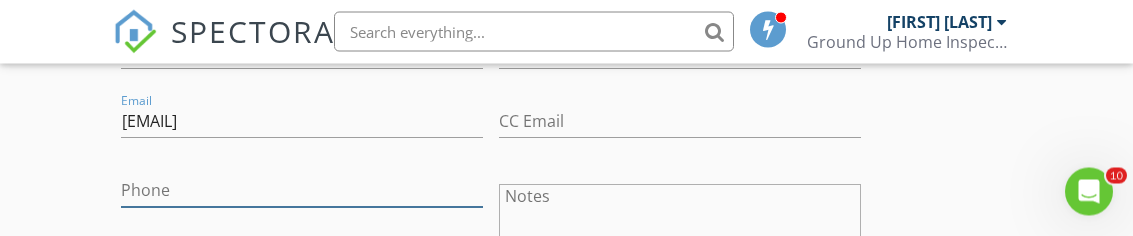 click on "Phone" at bounding box center (302, 191) 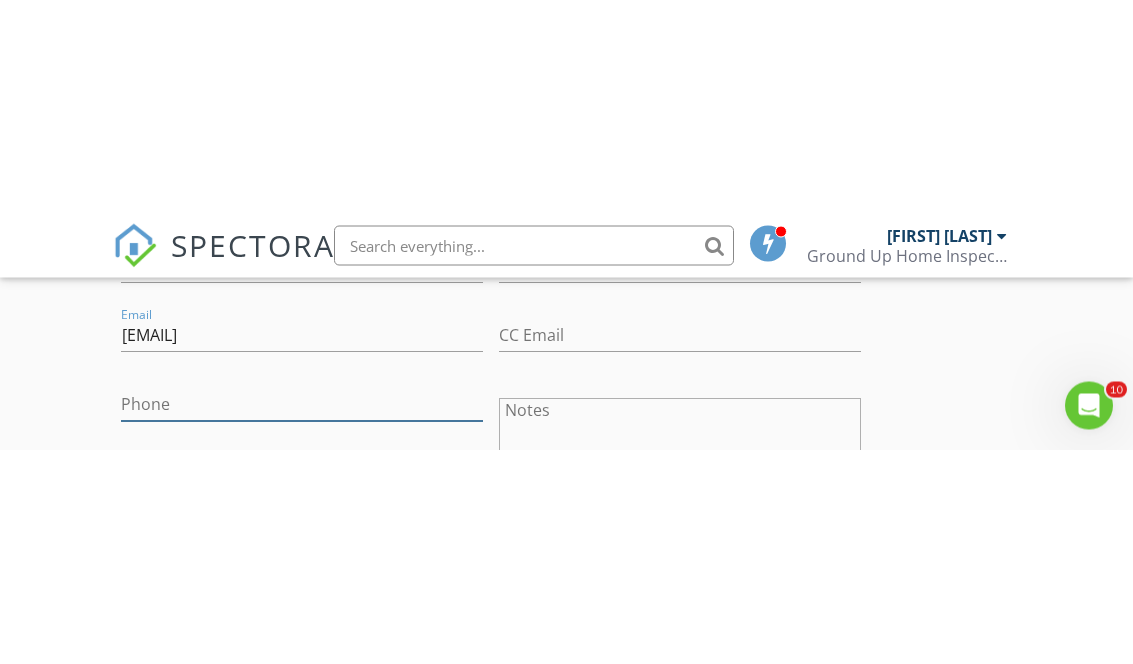 scroll, scrollTop: 772, scrollLeft: 0, axis: vertical 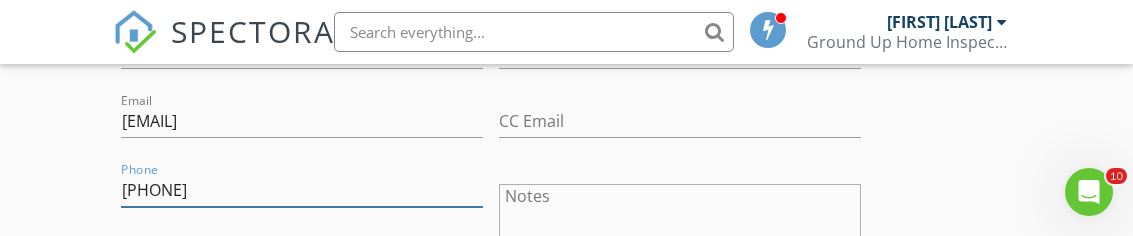 type on "[PHONE]" 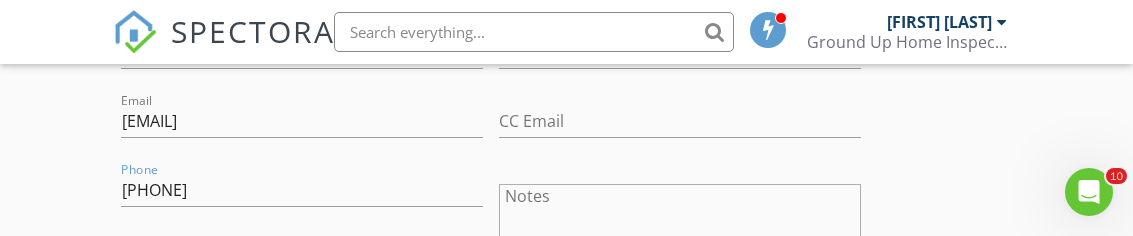 click on "INSPECTOR(S)
check_box   Dyron Curry   PRIMARY   Dyron Curry arrow_drop_down   check_box_outline_blank Dyron Curry specifically requested
Date/Time
08/02/2025 1:00 PM
Location
Address Form       Can't find your address?   Click here.
client
check_box Enable Client CC email for this inspection   Client Search     check_box_outline_blank Client is a Company/Organization     First Name Ursula   Last Name Avilus   Email Ursulaavilus@yahoo.com   CC Email   Phone 954-203-2470           Notes   Private Notes
ADD ADDITIONAL client
SERVICES
check_box_outline_blank   Four Point Inspection    Insurance  check_box_outline_blank   Wind Mitigation    Insurance  check_box_outline_blank   Roof Certification    Insurance  check_box_outline_blank   Pool Inspection    Pool Evaluation" at bounding box center (566, 994) 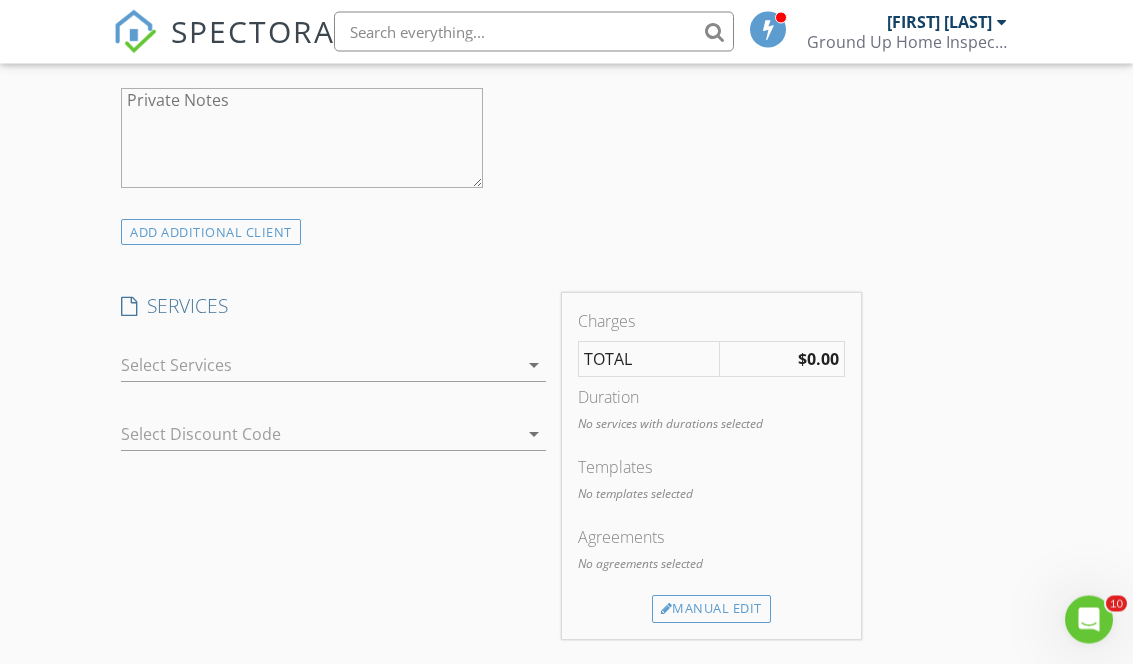 scroll, scrollTop: 1039, scrollLeft: 0, axis: vertical 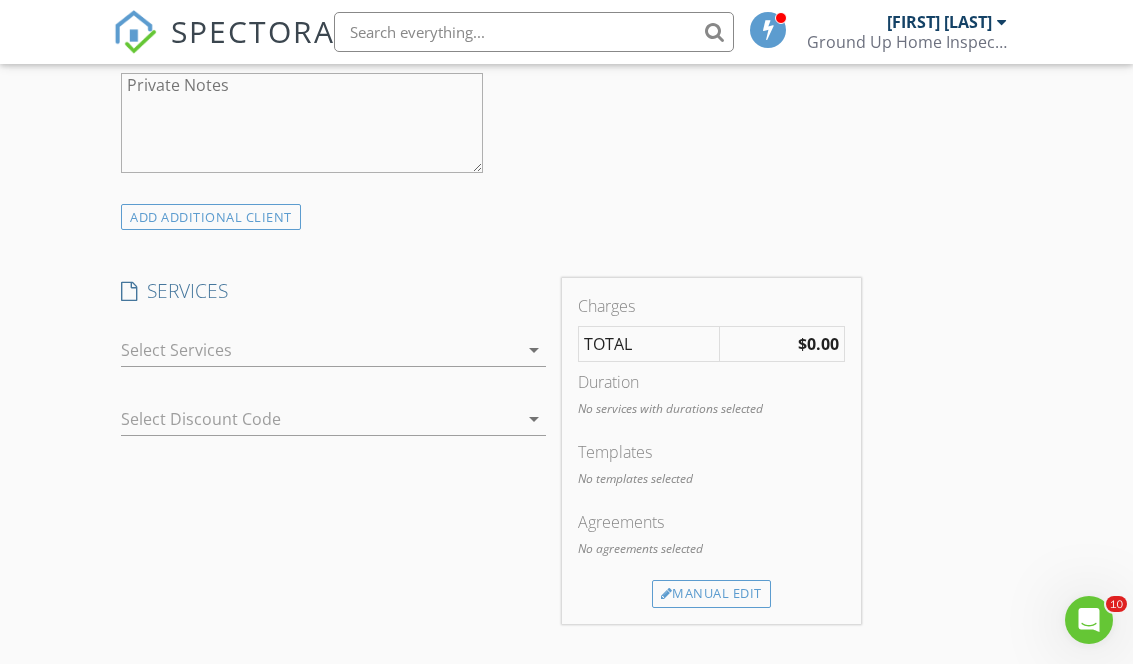 click at bounding box center [319, 350] 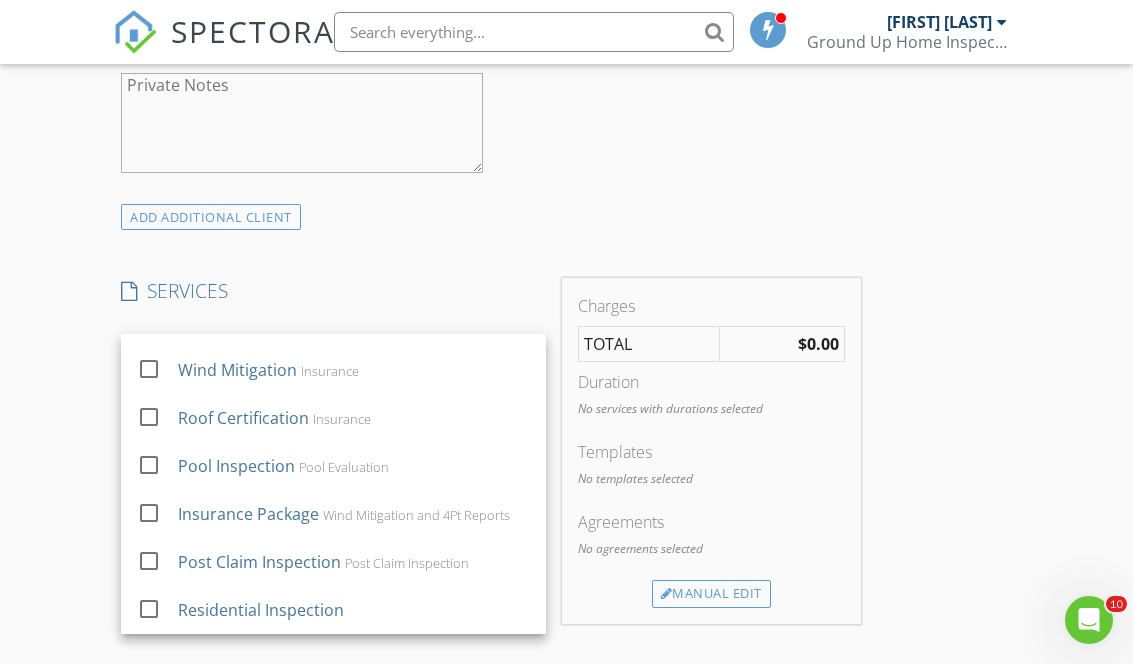 scroll, scrollTop: 36, scrollLeft: 0, axis: vertical 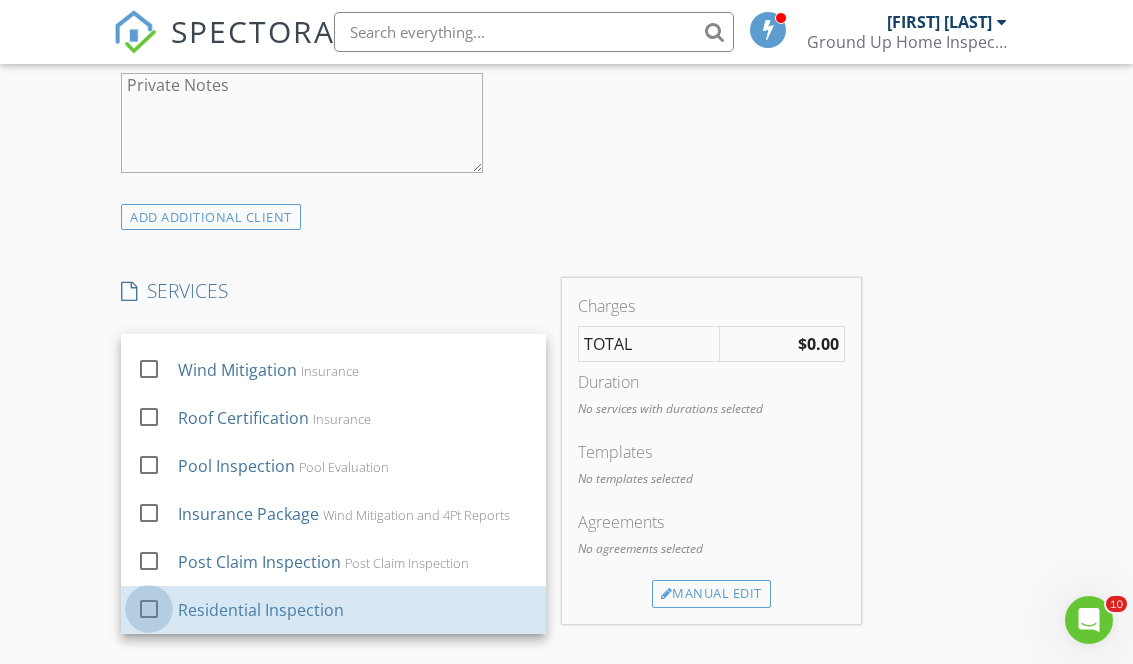 click at bounding box center [149, 609] 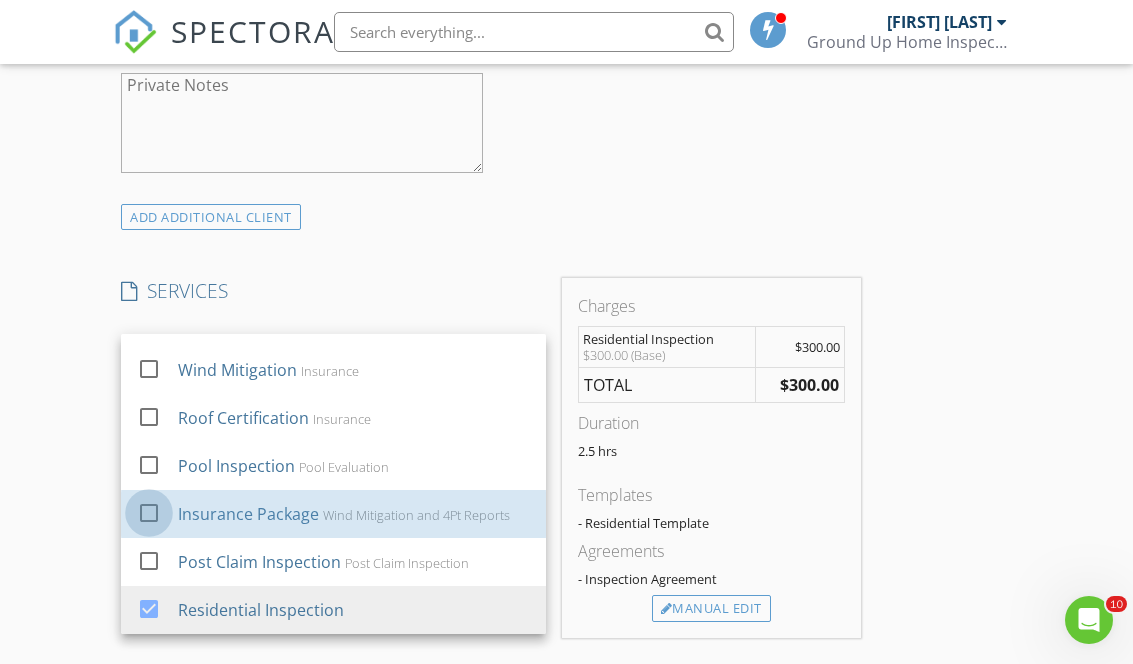 click at bounding box center (149, 513) 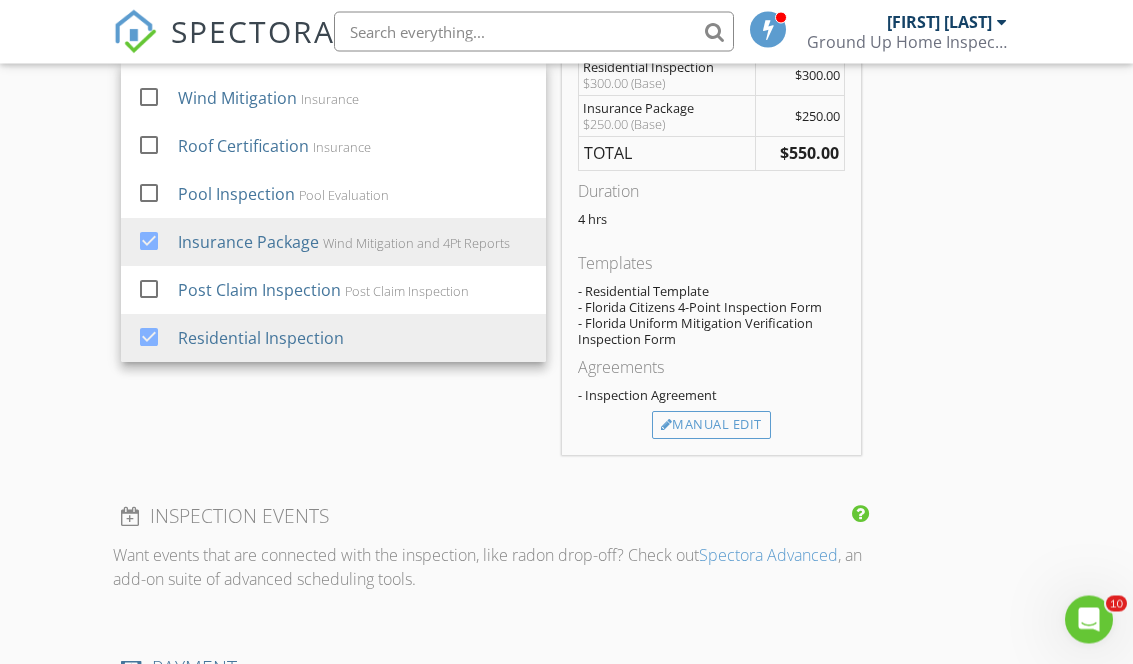 click on "Manual Edit" at bounding box center (711, 426) 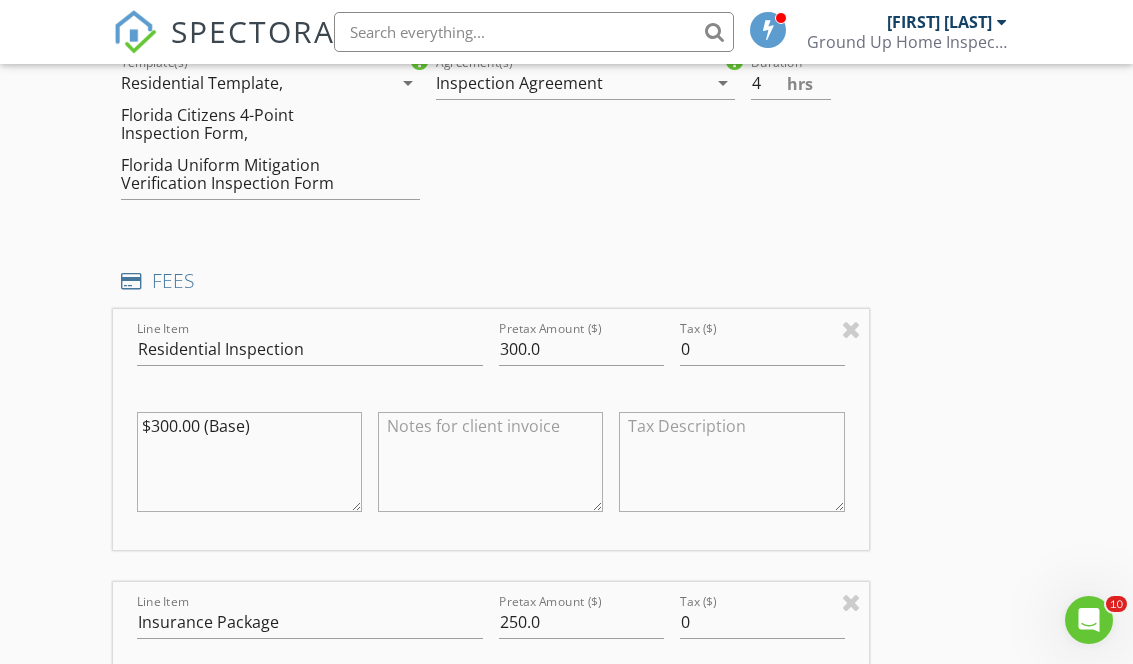 scroll, scrollTop: 1314, scrollLeft: 0, axis: vertical 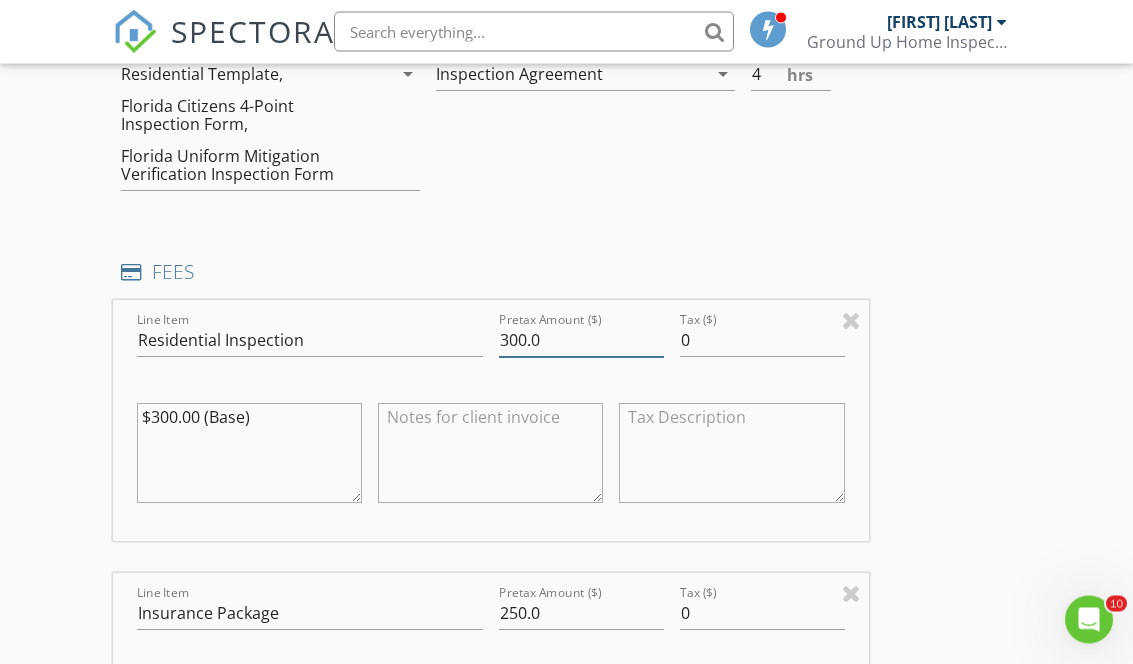 click on "300.0" at bounding box center (581, 341) 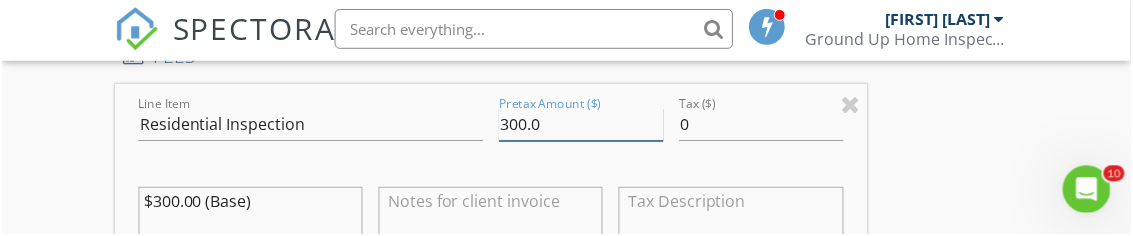 scroll, scrollTop: 1531, scrollLeft: 0, axis: vertical 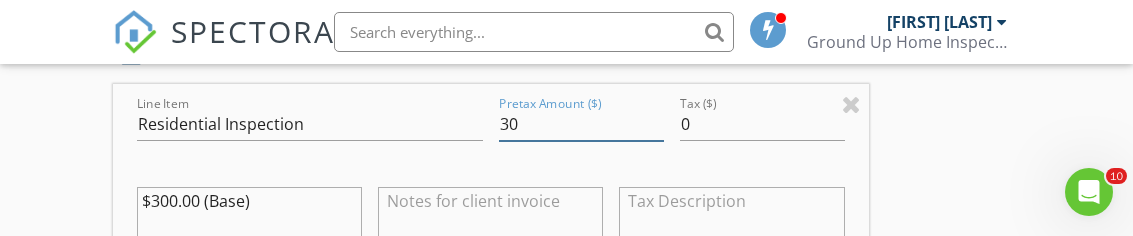 type on "3" 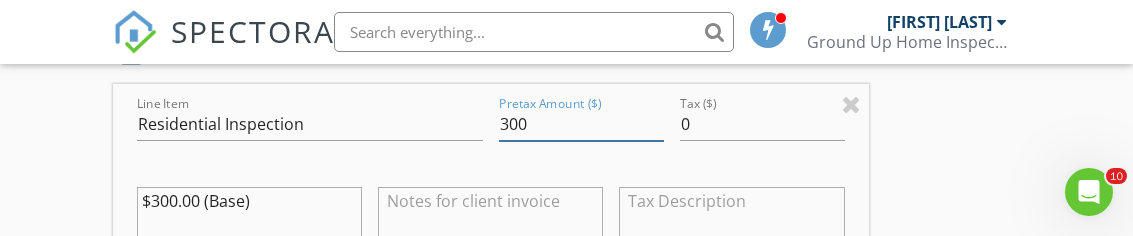 type on "300" 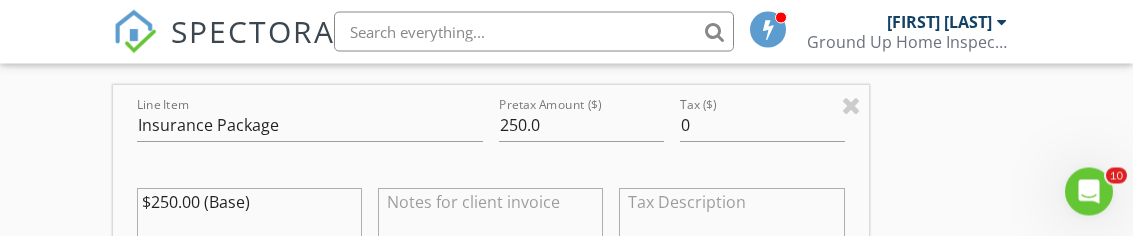 scroll, scrollTop: 1803, scrollLeft: 0, axis: vertical 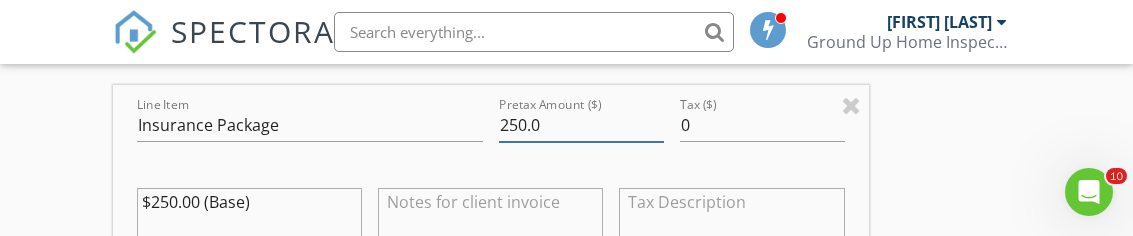 click on "250.0" at bounding box center (581, 125) 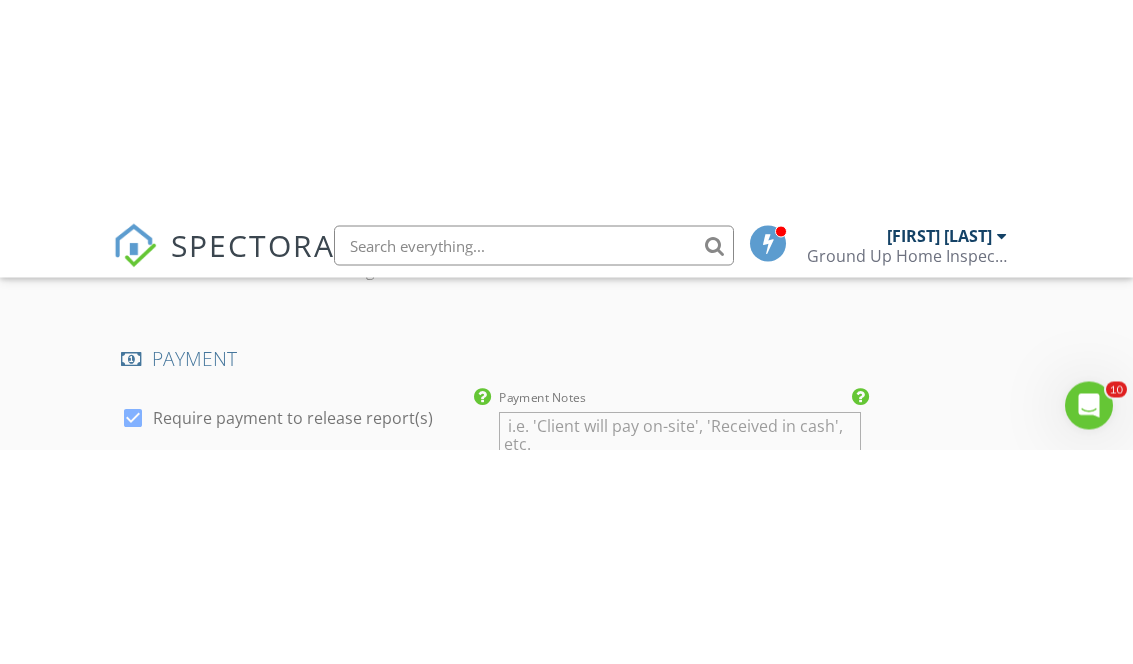 scroll, scrollTop: 2323, scrollLeft: 0, axis: vertical 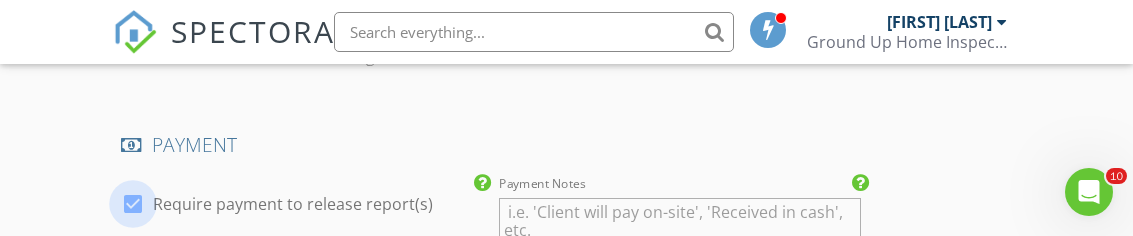type on "295" 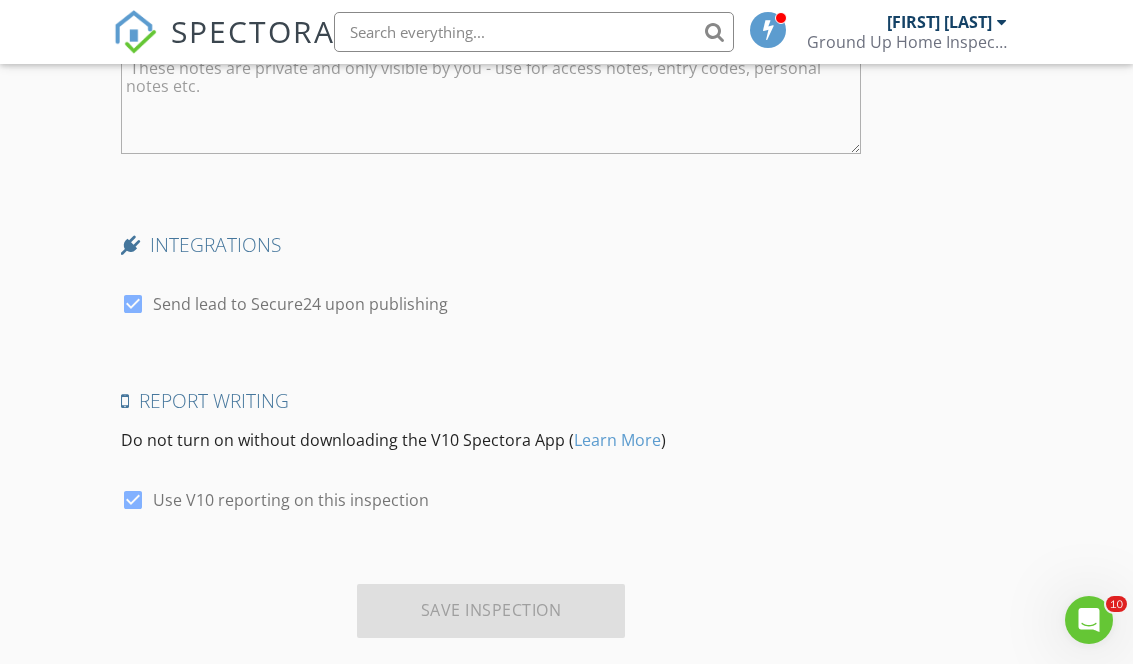 scroll, scrollTop: 3241, scrollLeft: 0, axis: vertical 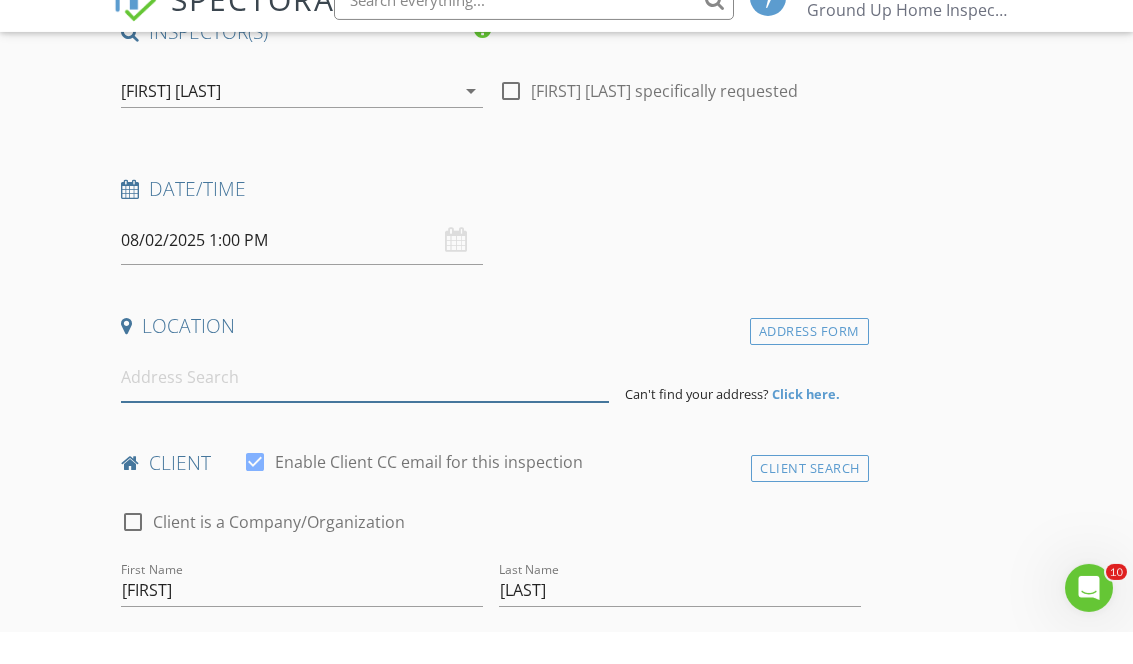 click at bounding box center [365, 409] 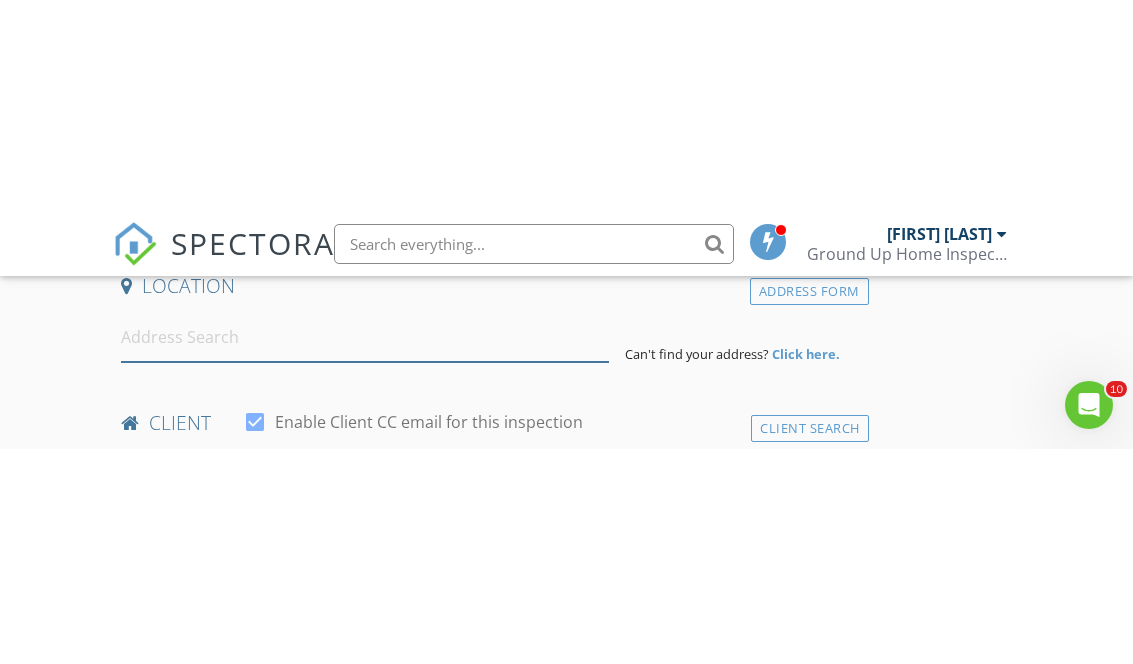 scroll, scrollTop: 489, scrollLeft: 0, axis: vertical 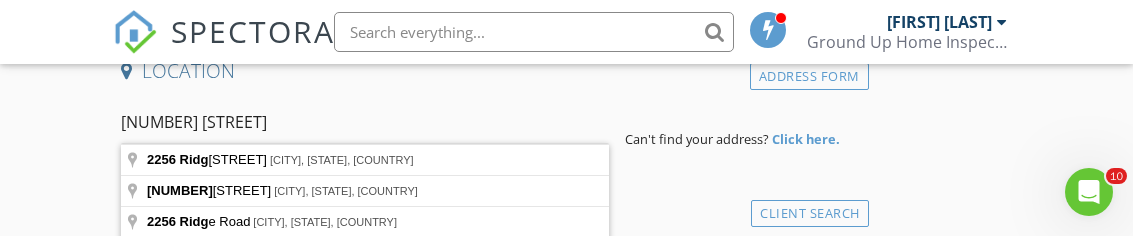 type on "2256 Ridgewood Circle, Royal Palm Beach, FL, USA" 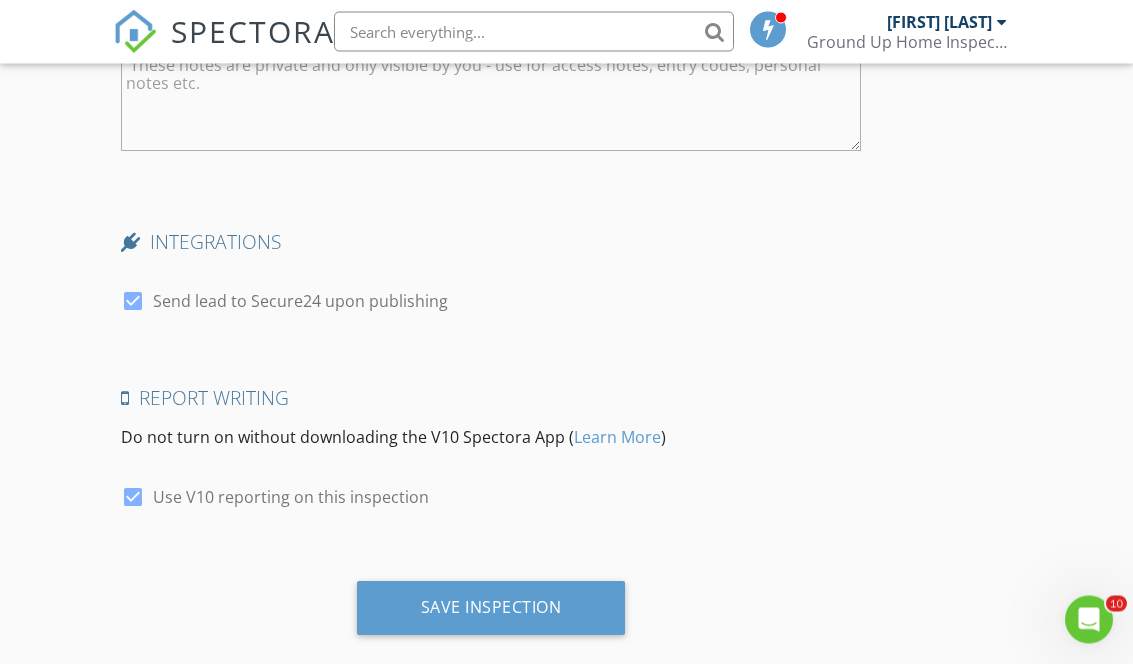 scroll, scrollTop: 3650, scrollLeft: 0, axis: vertical 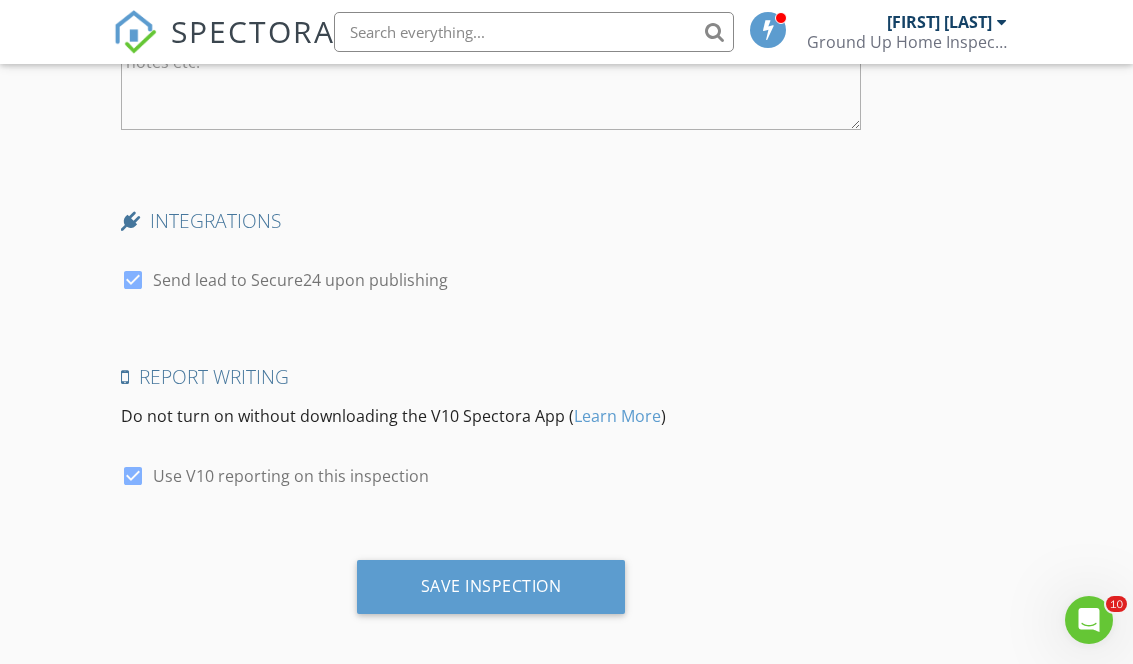 click on "Save Inspection" at bounding box center [491, 587] 